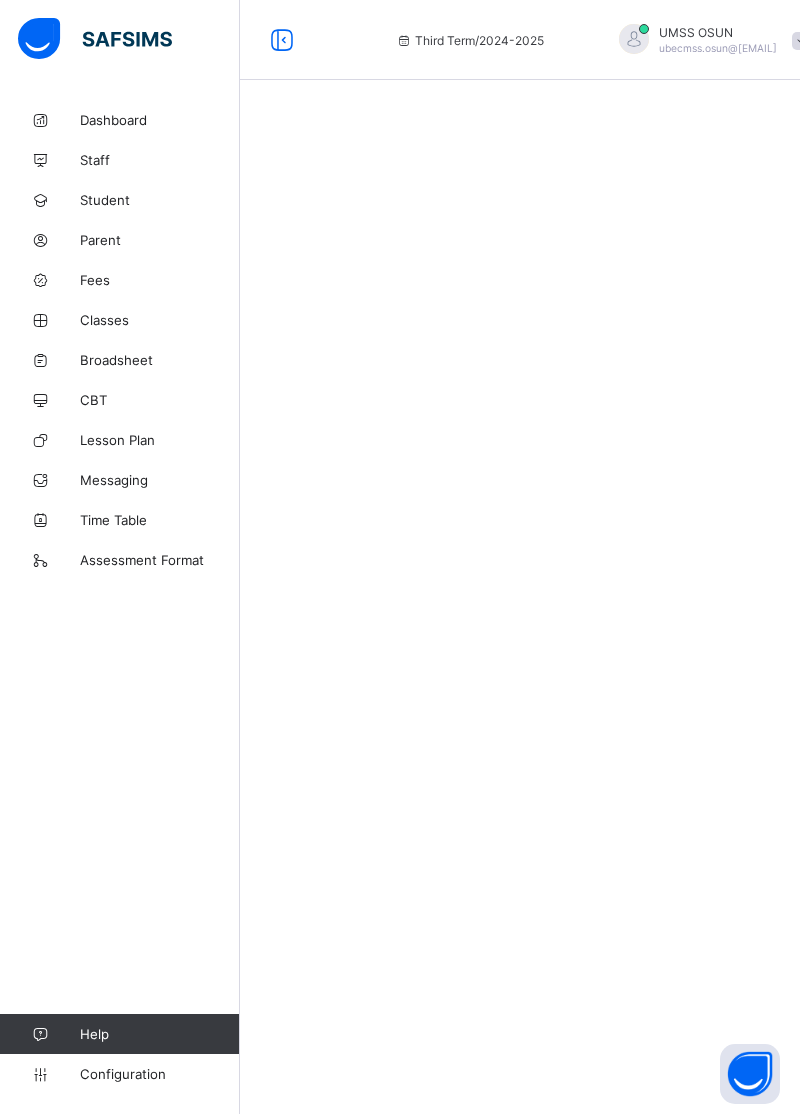 scroll, scrollTop: 0, scrollLeft: 0, axis: both 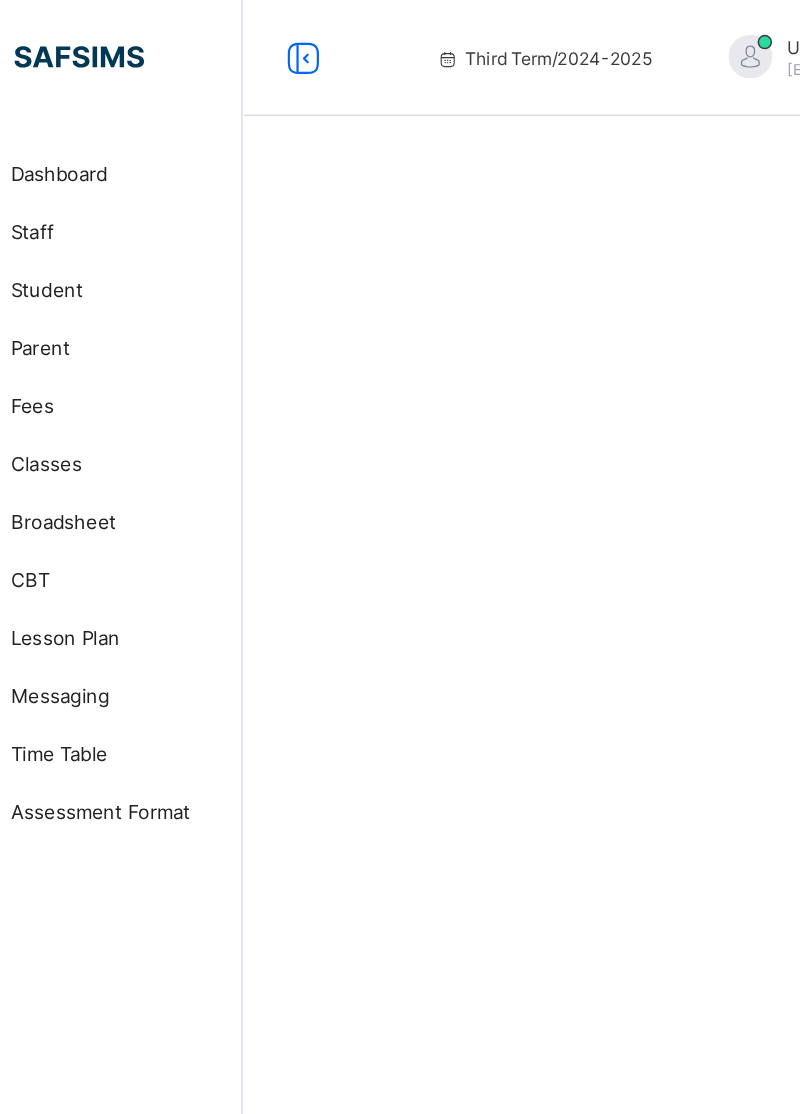 click on "Broadsheet" at bounding box center [120, 360] 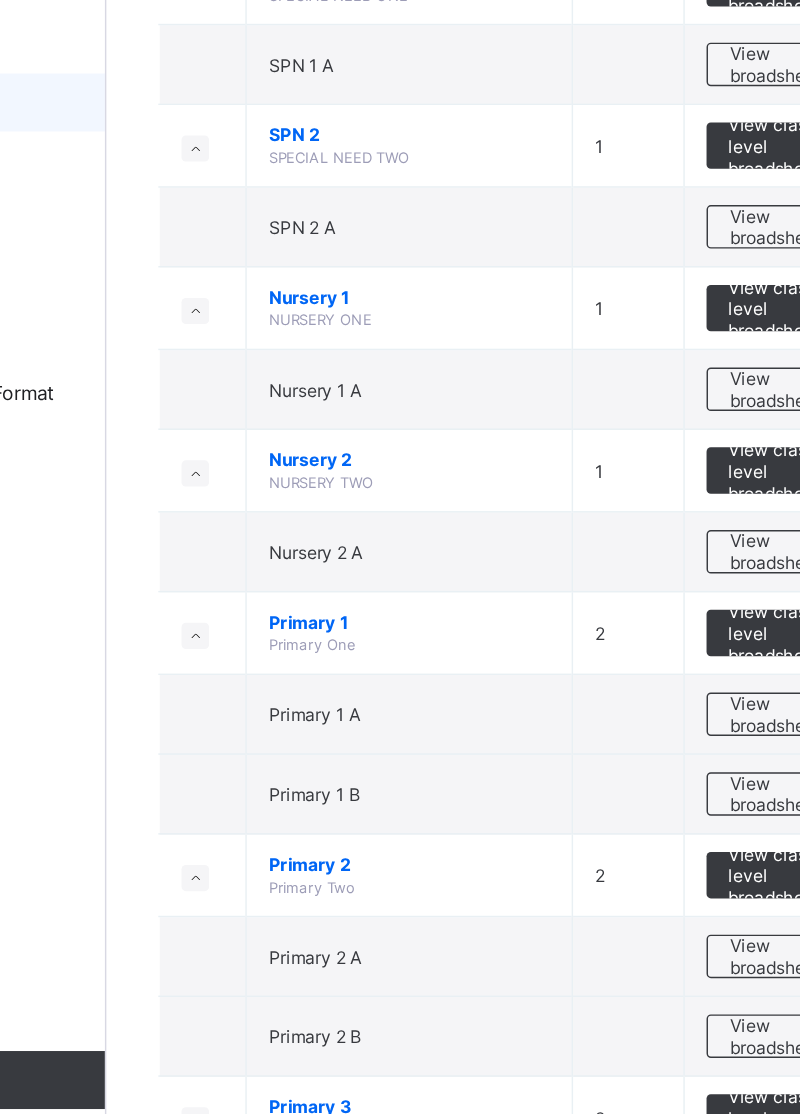 click on "View broadsheet" at bounding box center (701, 670) 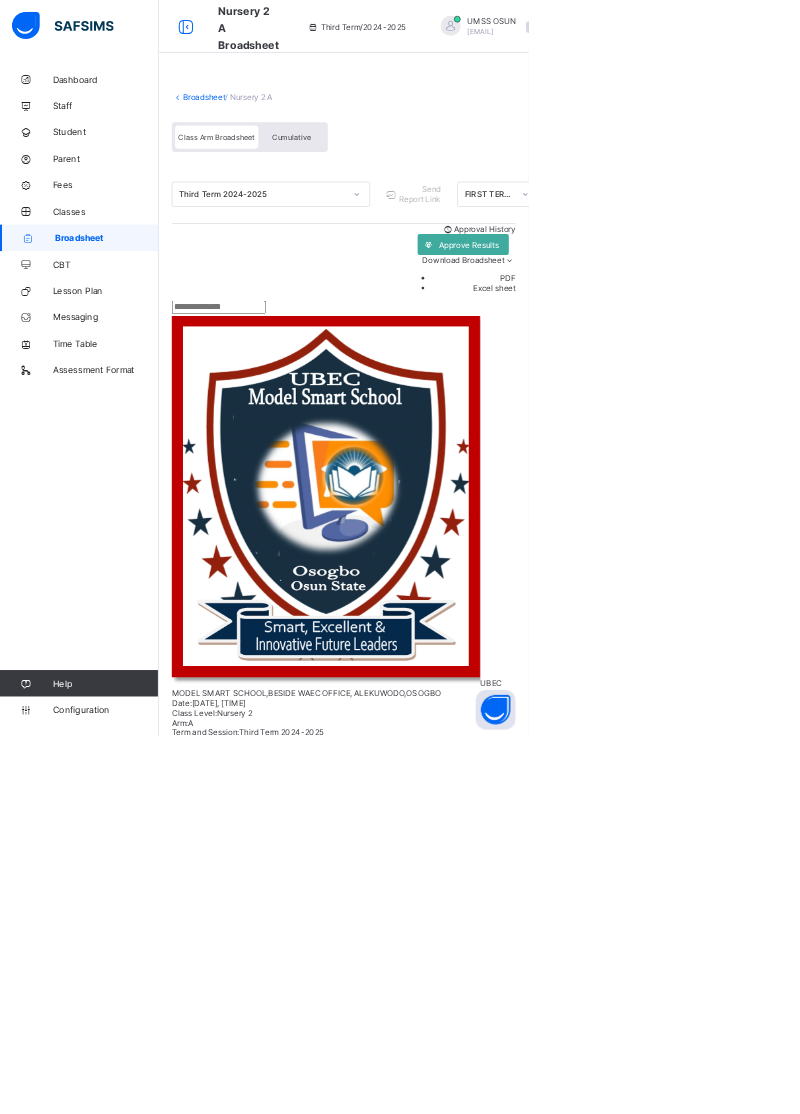 click on "[LAST] [LAST] [LAST]" at bounding box center [340, 1750] 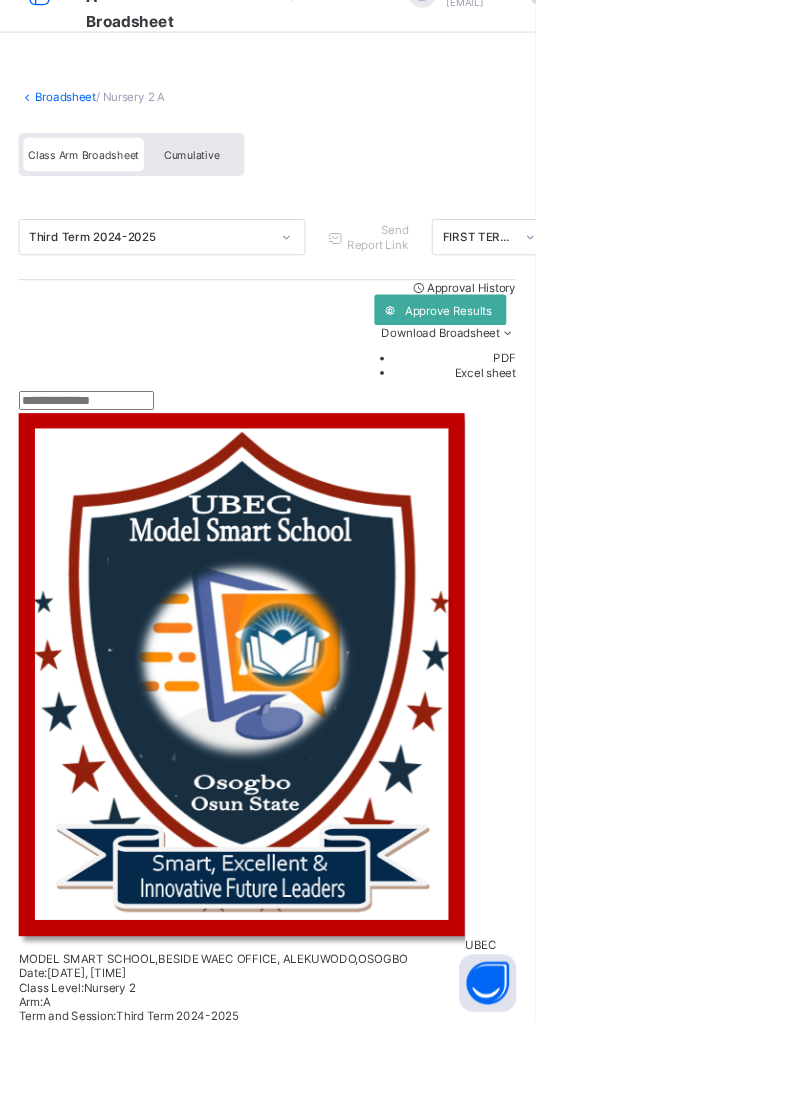 click on "View Reportsheet" at bounding box center [746, 4733] 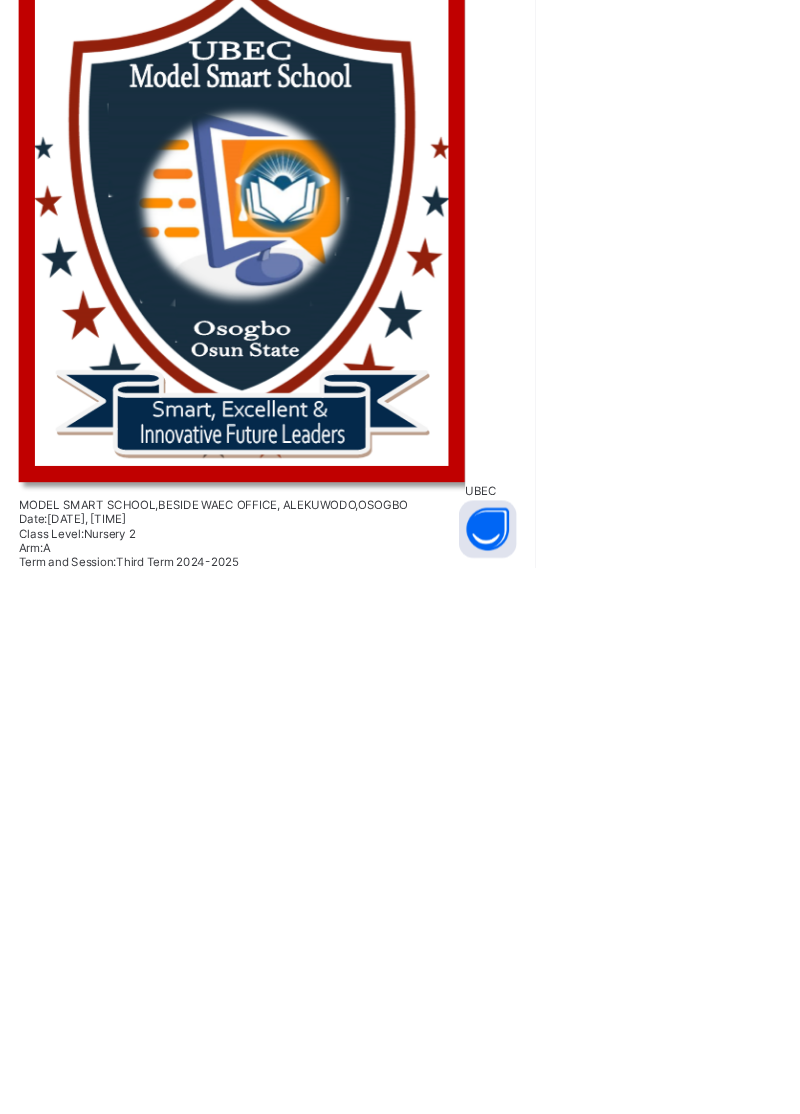 click on "Close" at bounding box center (570, 5883) 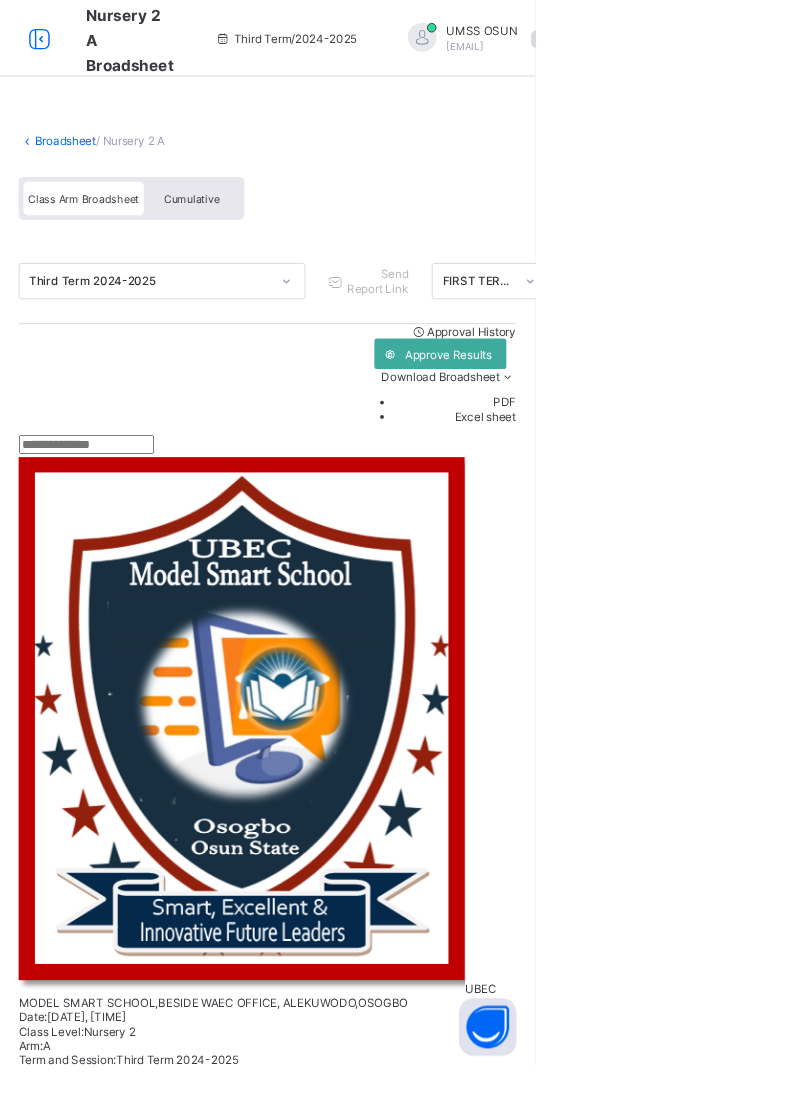 click on "Cumulative" at bounding box center [441, 208] 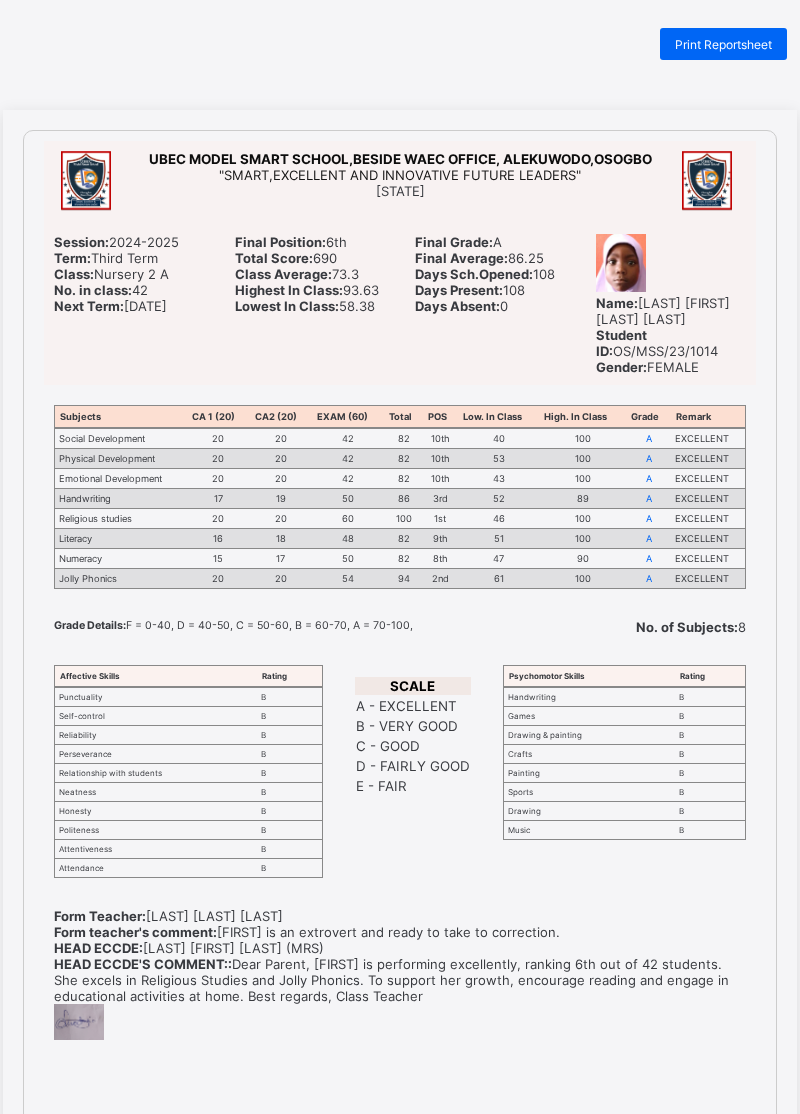 scroll, scrollTop: 0, scrollLeft: 0, axis: both 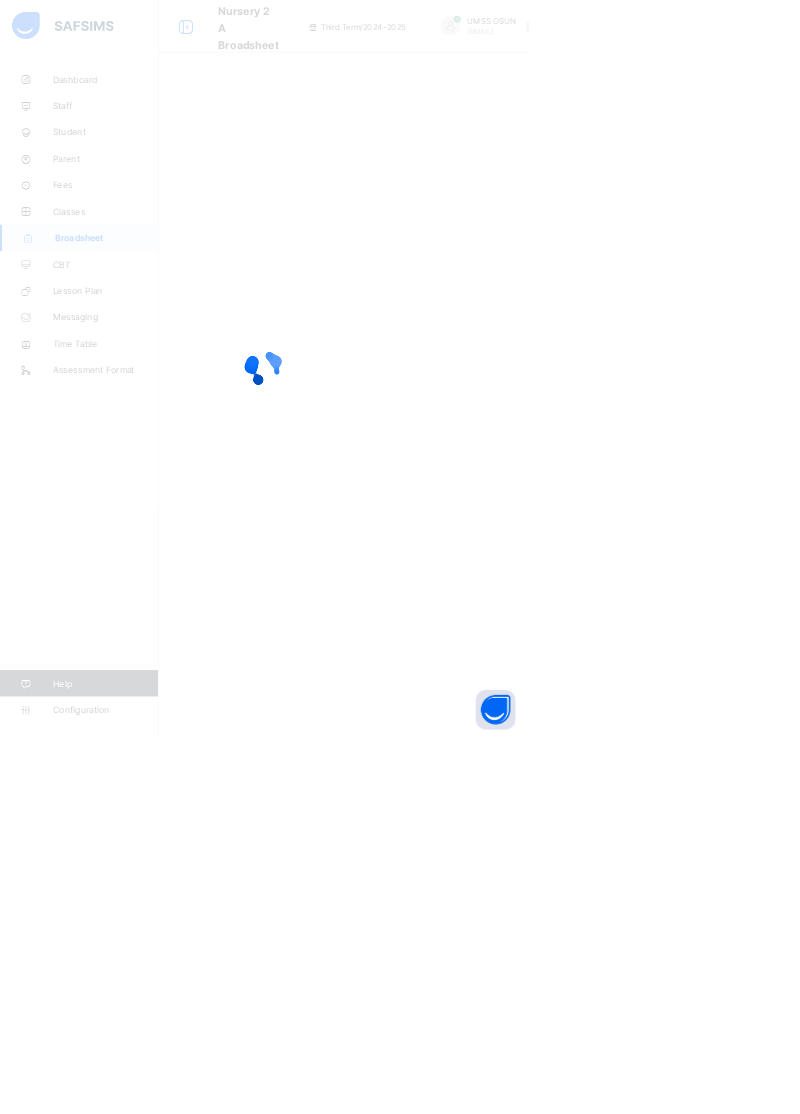 click at bounding box center [750, 1074] 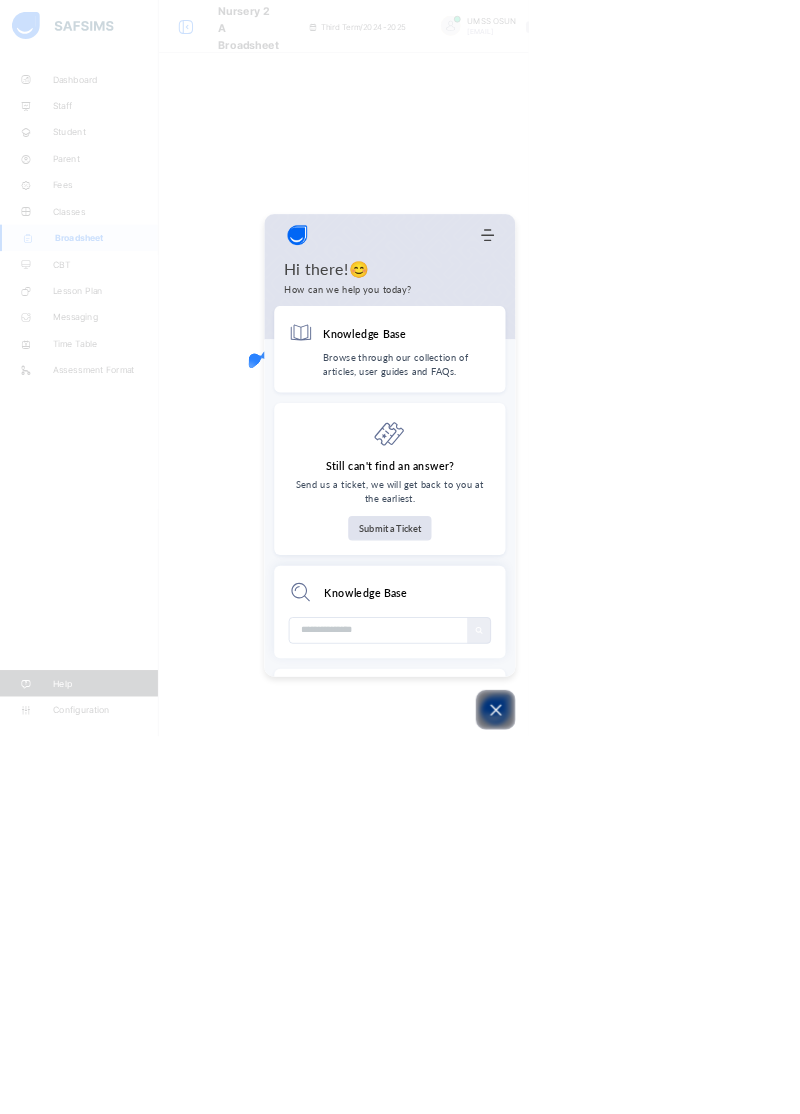 click at bounding box center [400, 557] 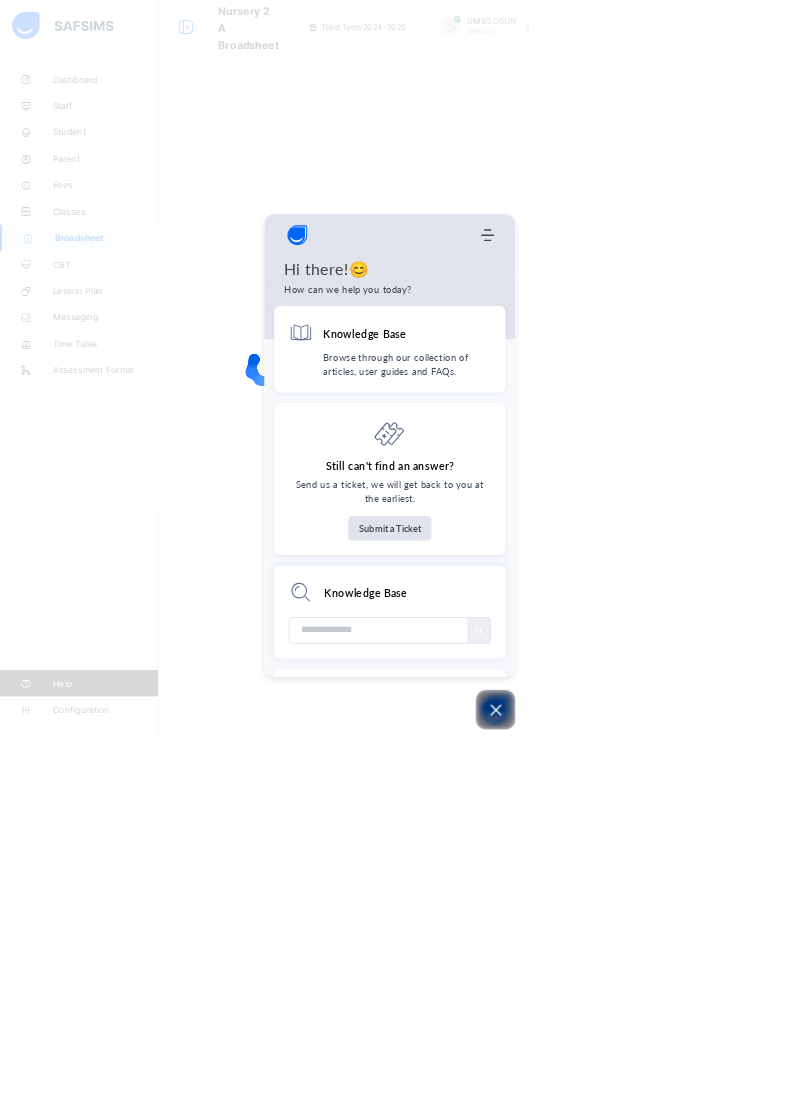 click 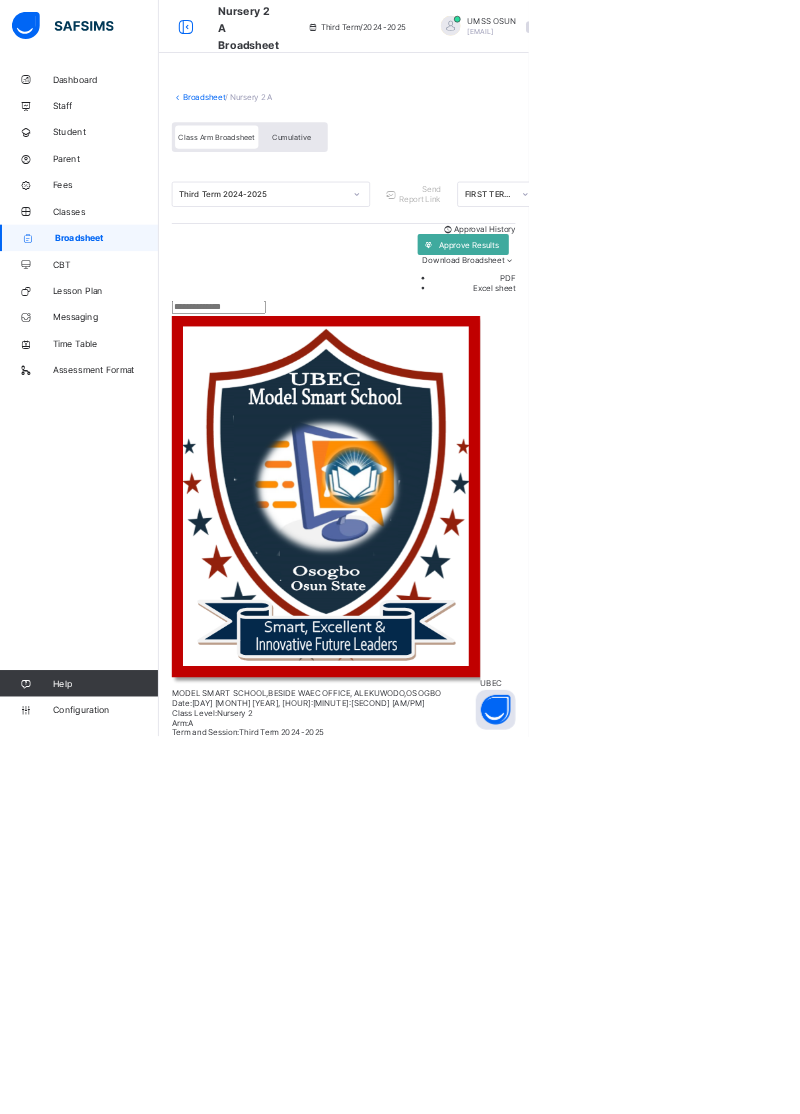 click on "Cumulative" at bounding box center (441, 208) 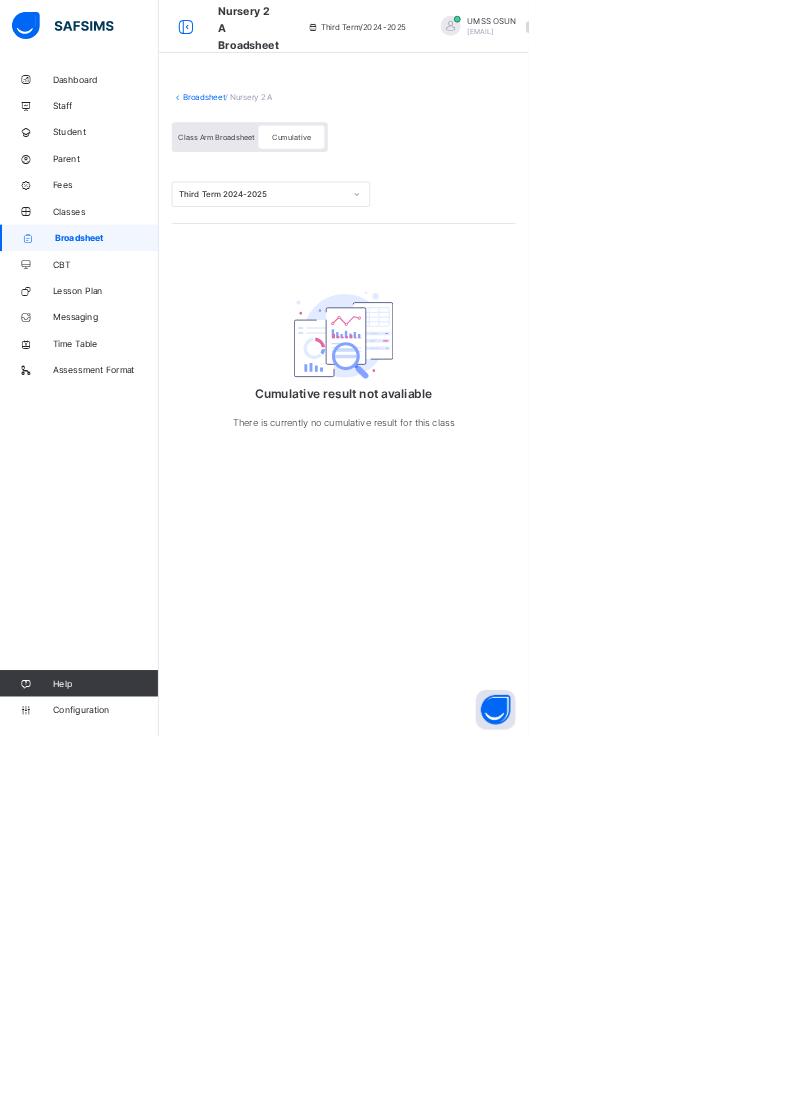 click at bounding box center (750, 1074) 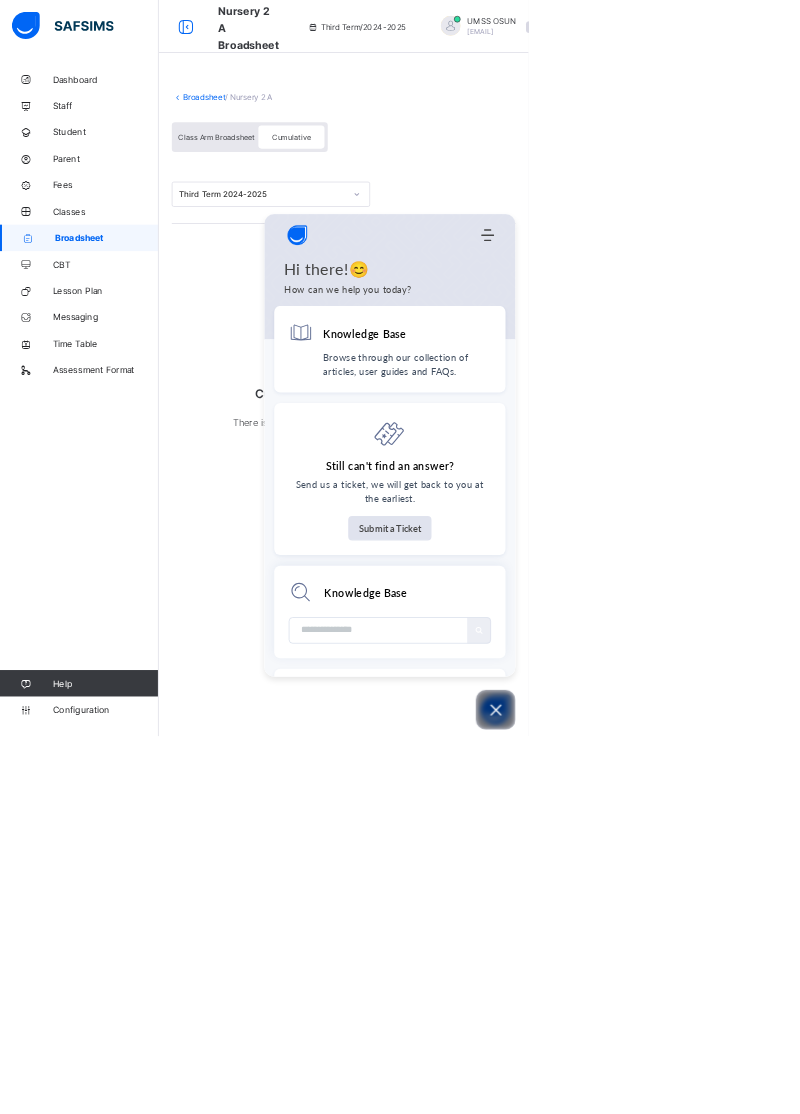 click on "Submit a Ticket" at bounding box center (590, 799) 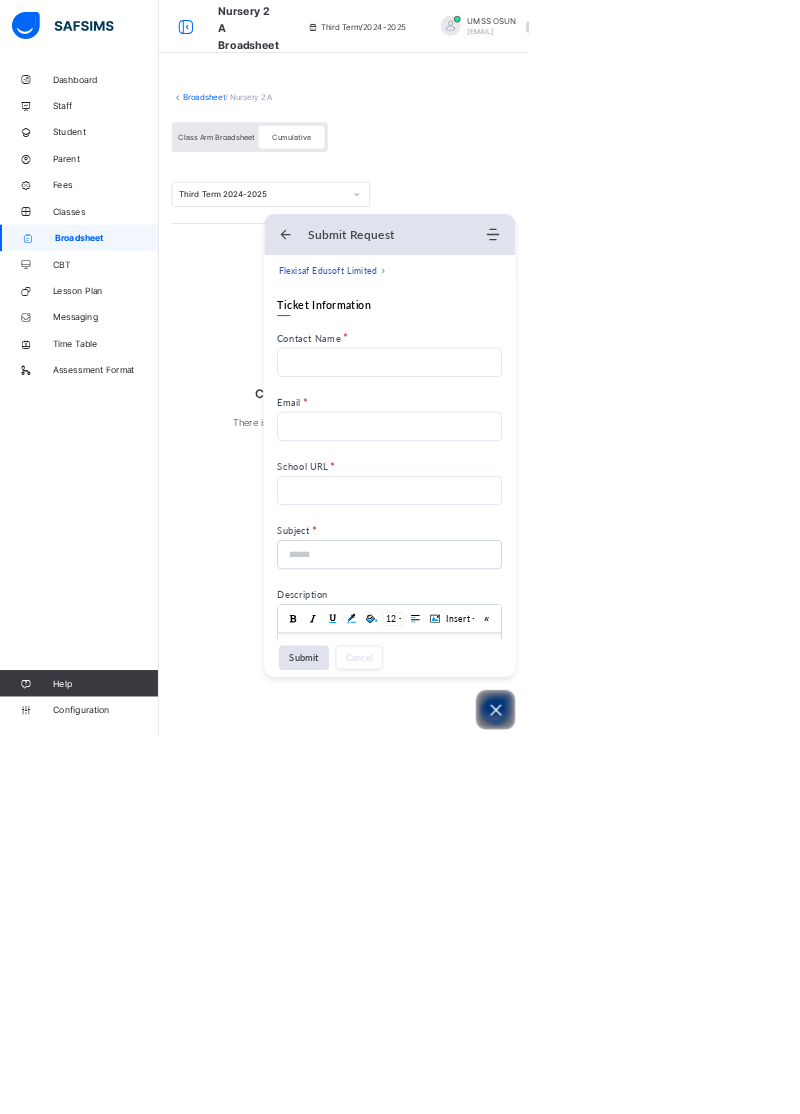 scroll, scrollTop: 0, scrollLeft: 0, axis: both 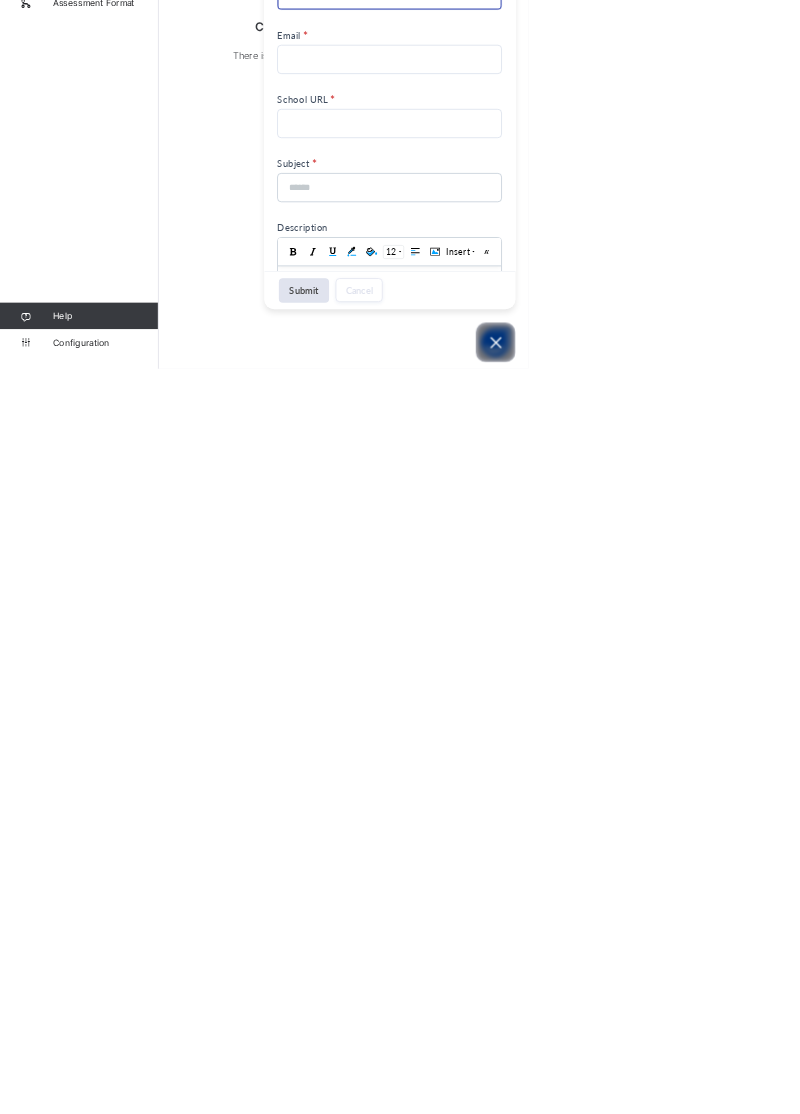 type on "**********" 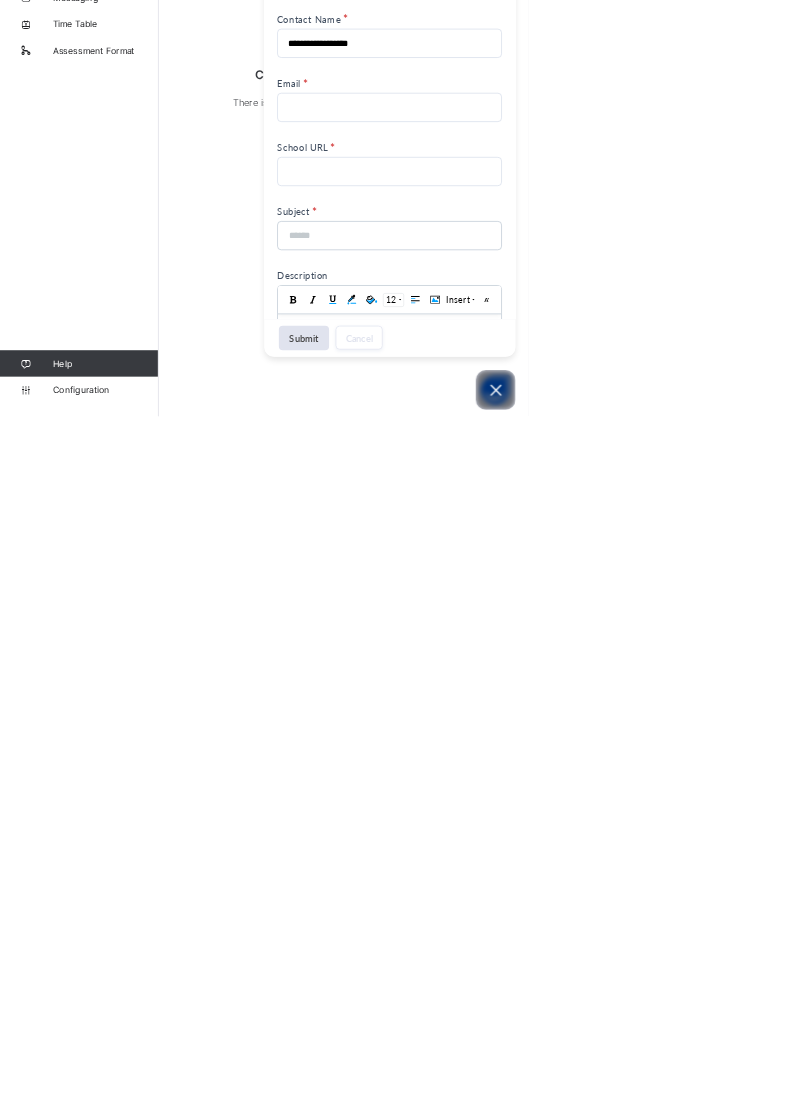type on "**********" 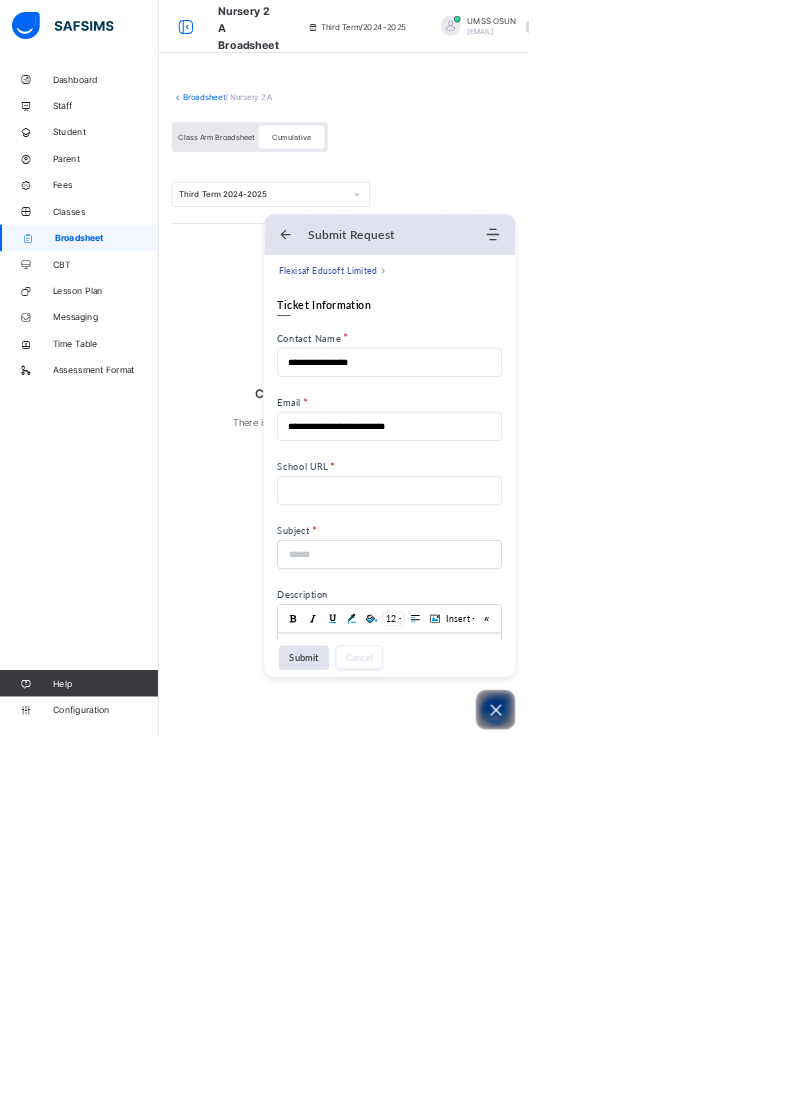 click on "School URL" at bounding box center (590, 743) 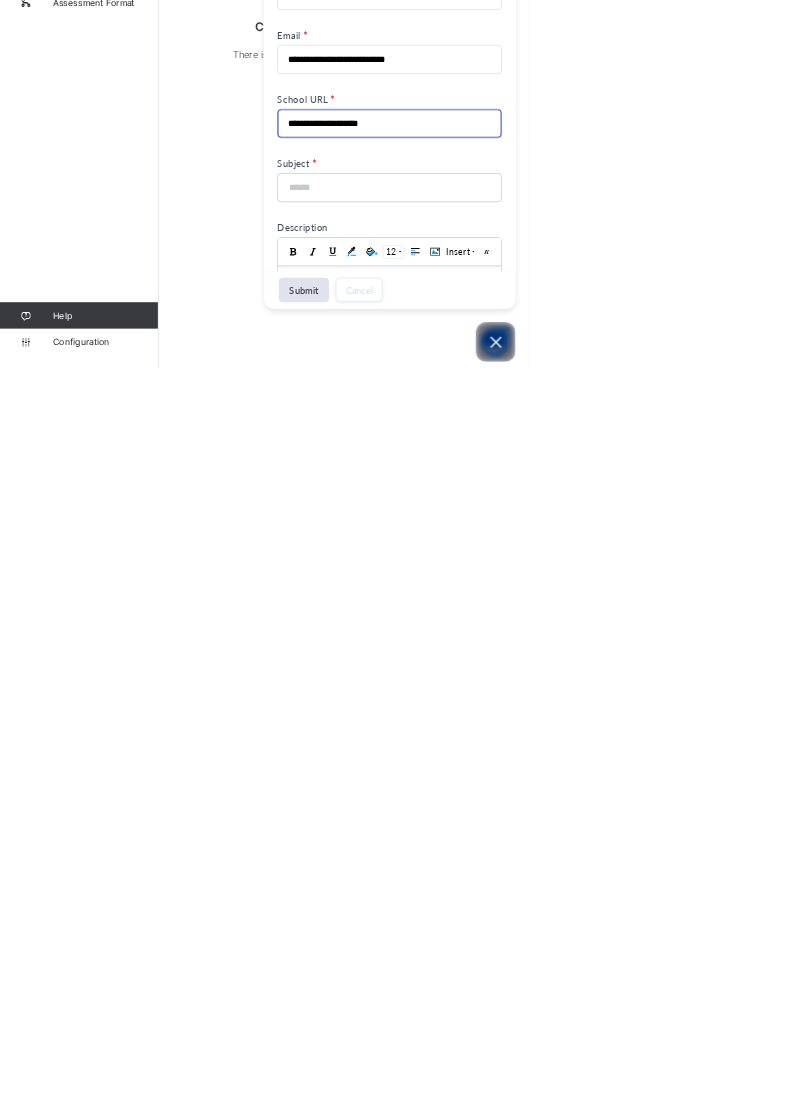 type on "**********" 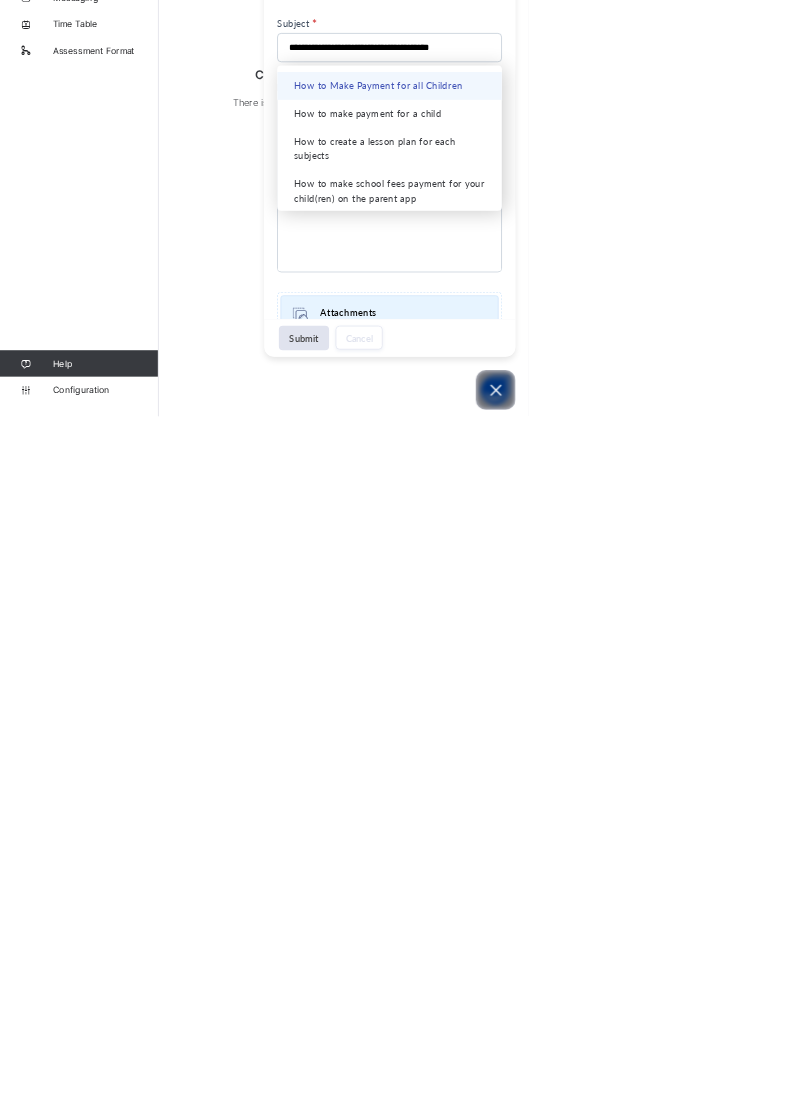 scroll, scrollTop: 286, scrollLeft: 0, axis: vertical 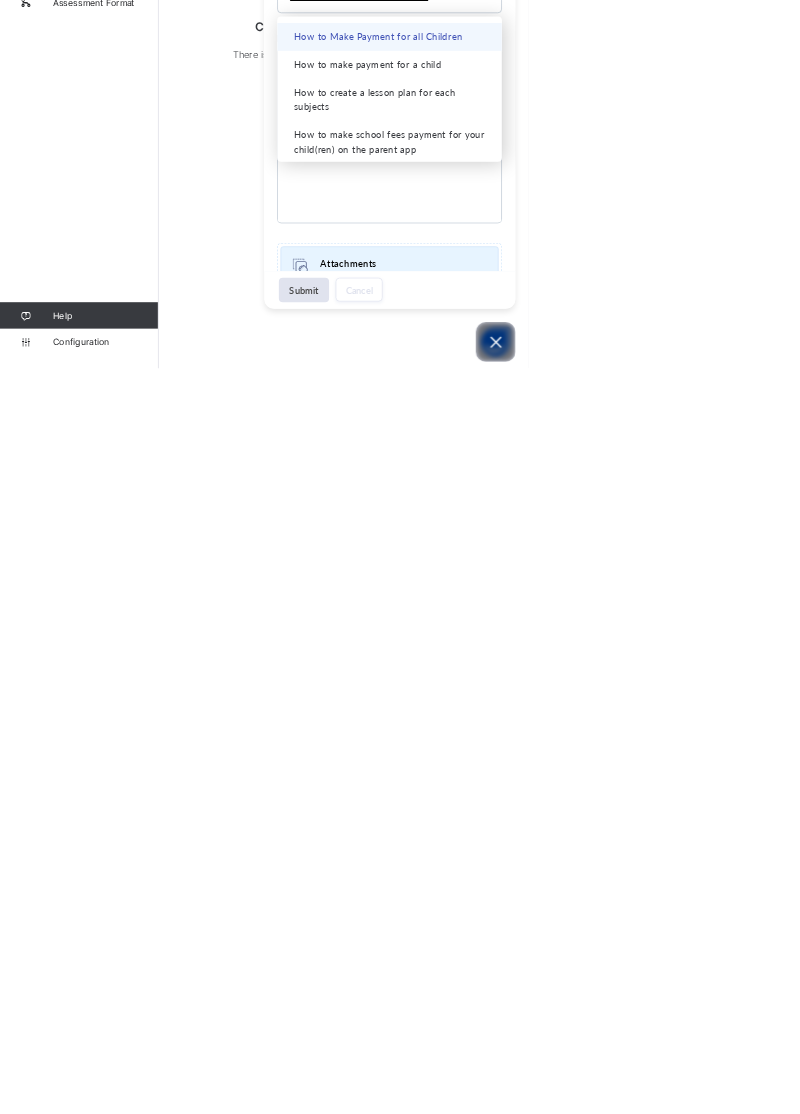 type on "**********" 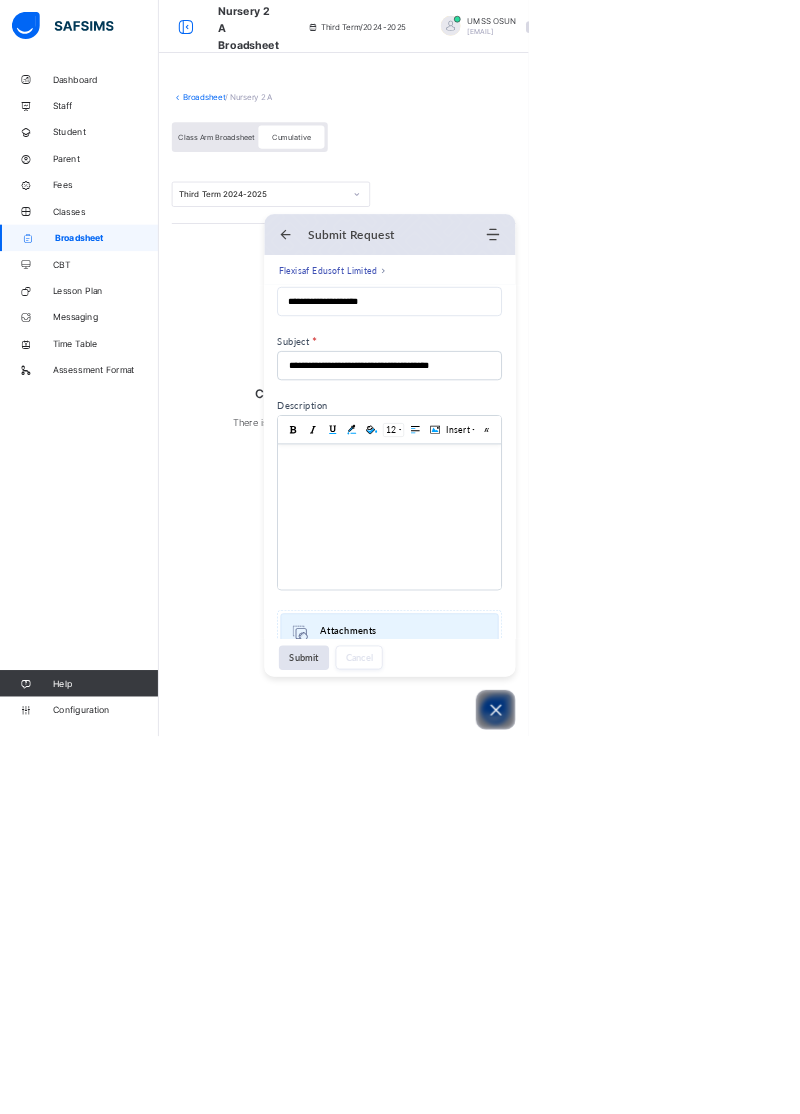 click on "Attachments" at bounding box center (605, 955) 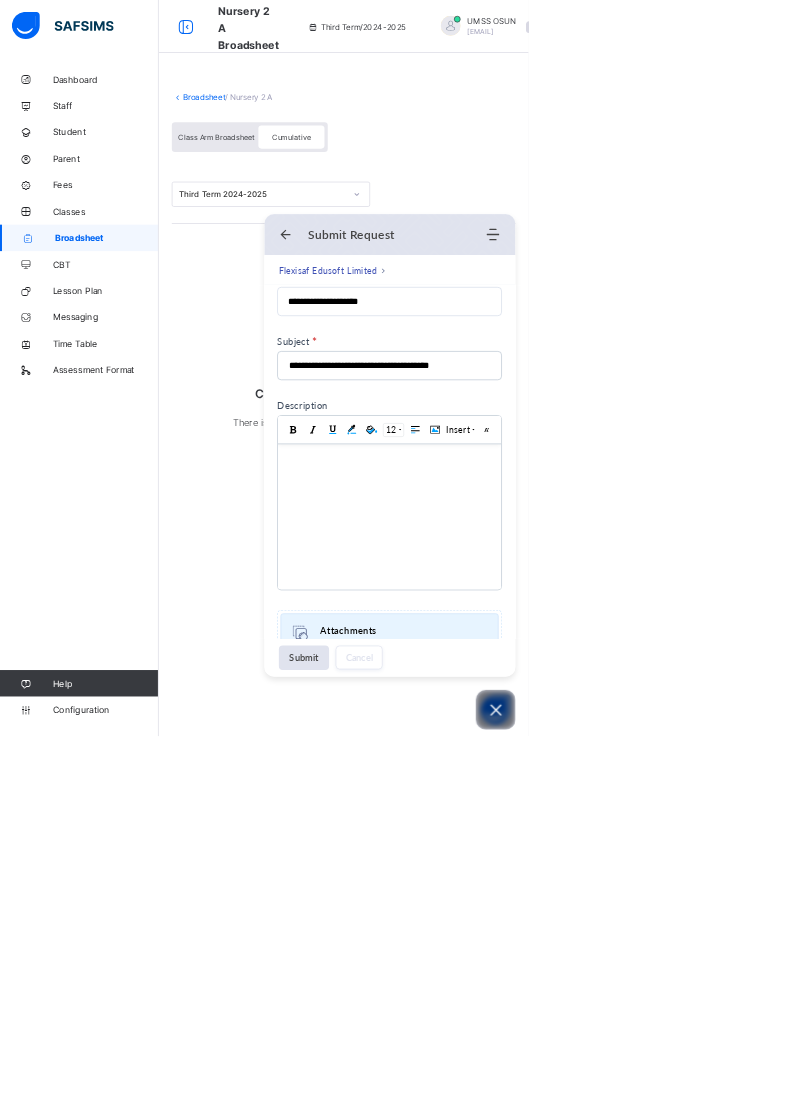 click on "Attachments" at bounding box center (605, 955) 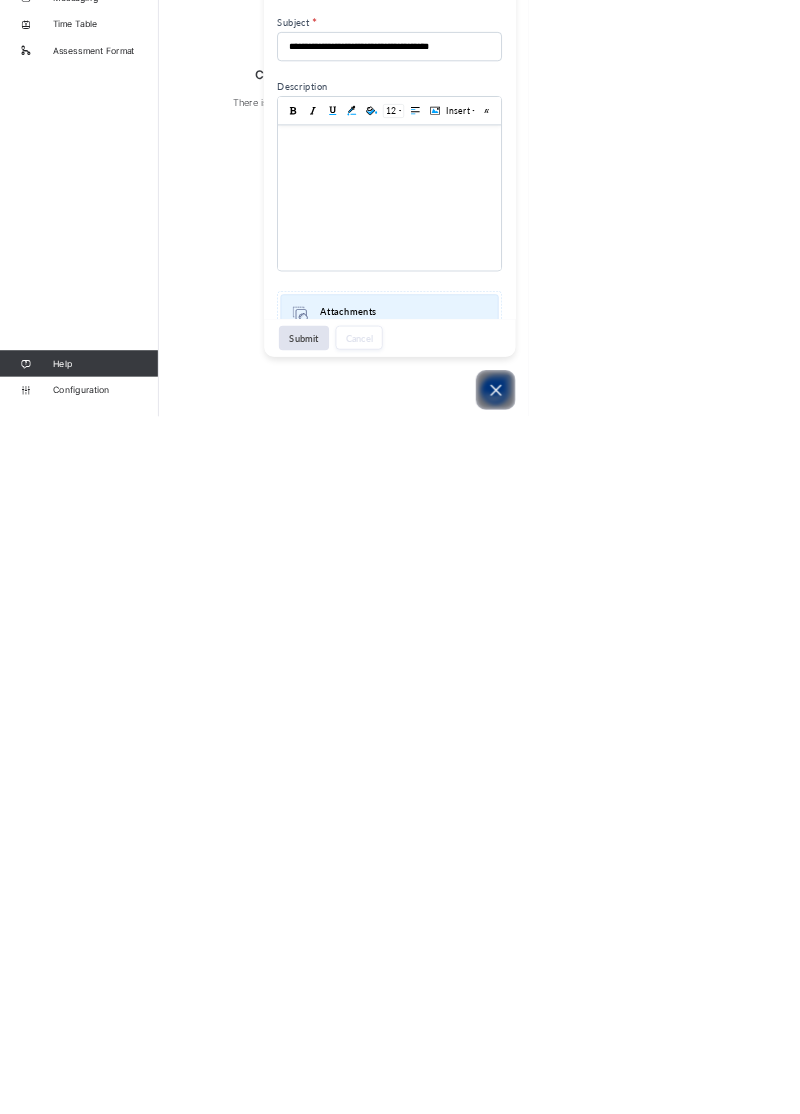 type 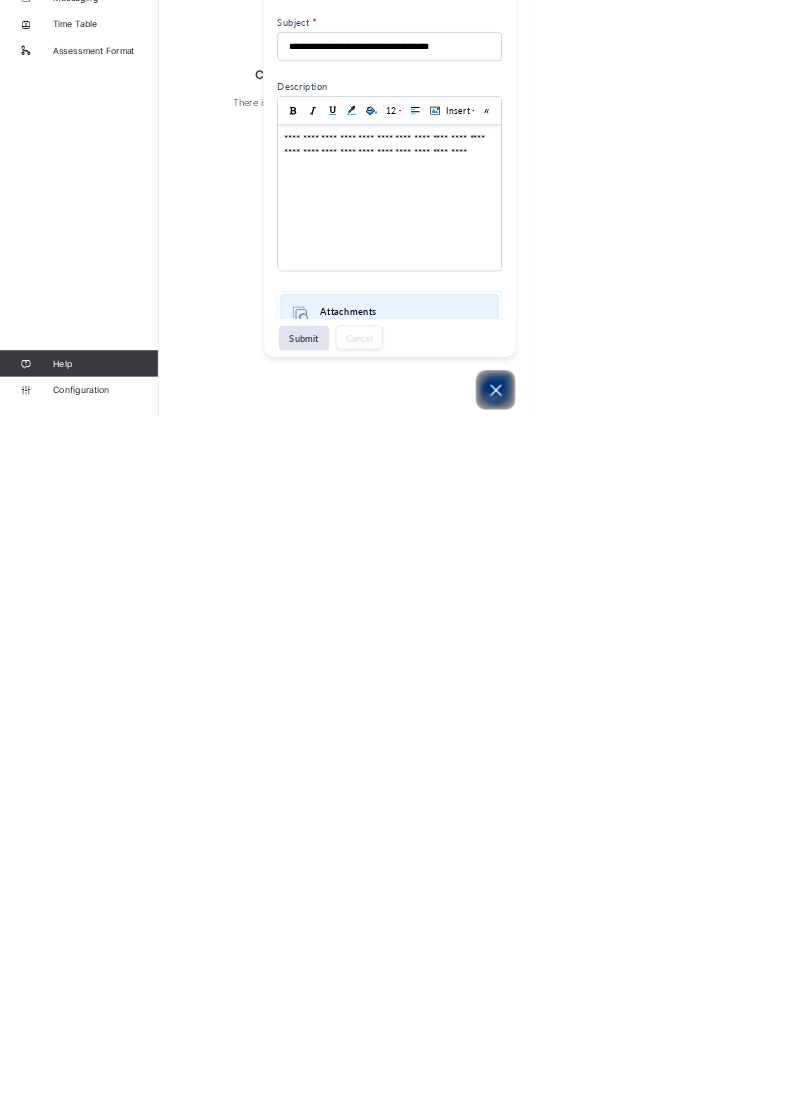 click on "Submit" at bounding box center [460, 995] 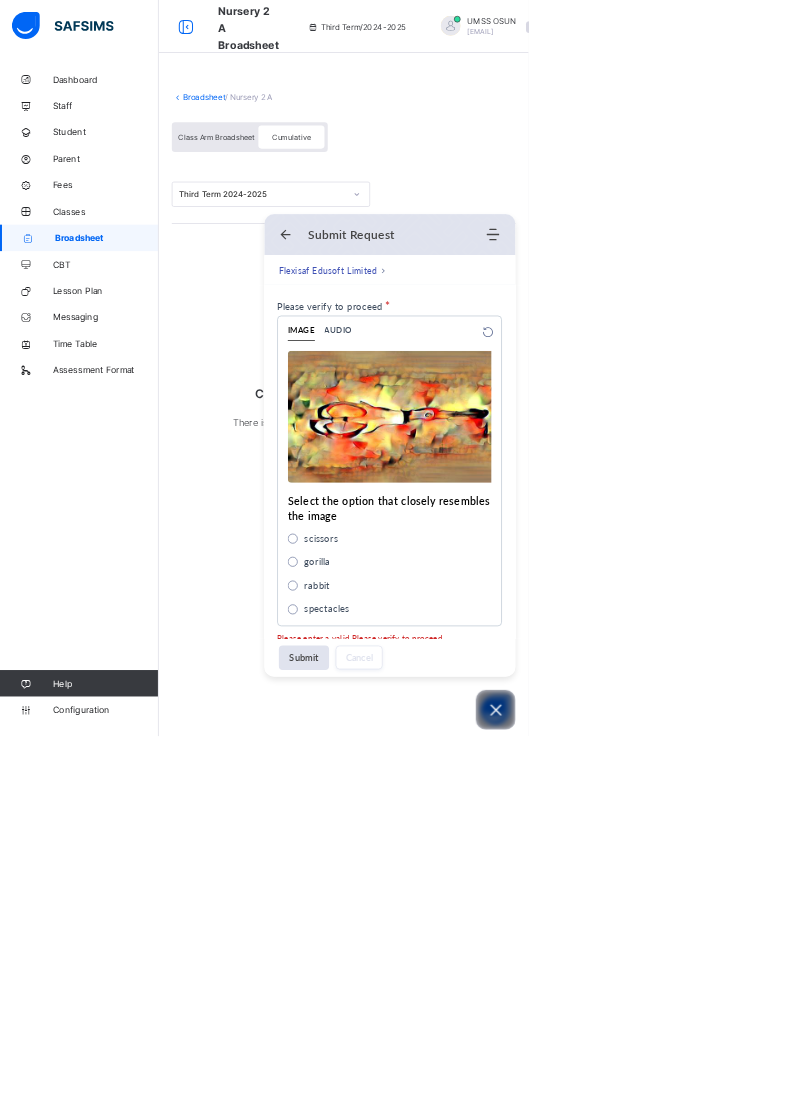 scroll, scrollTop: 908, scrollLeft: 0, axis: vertical 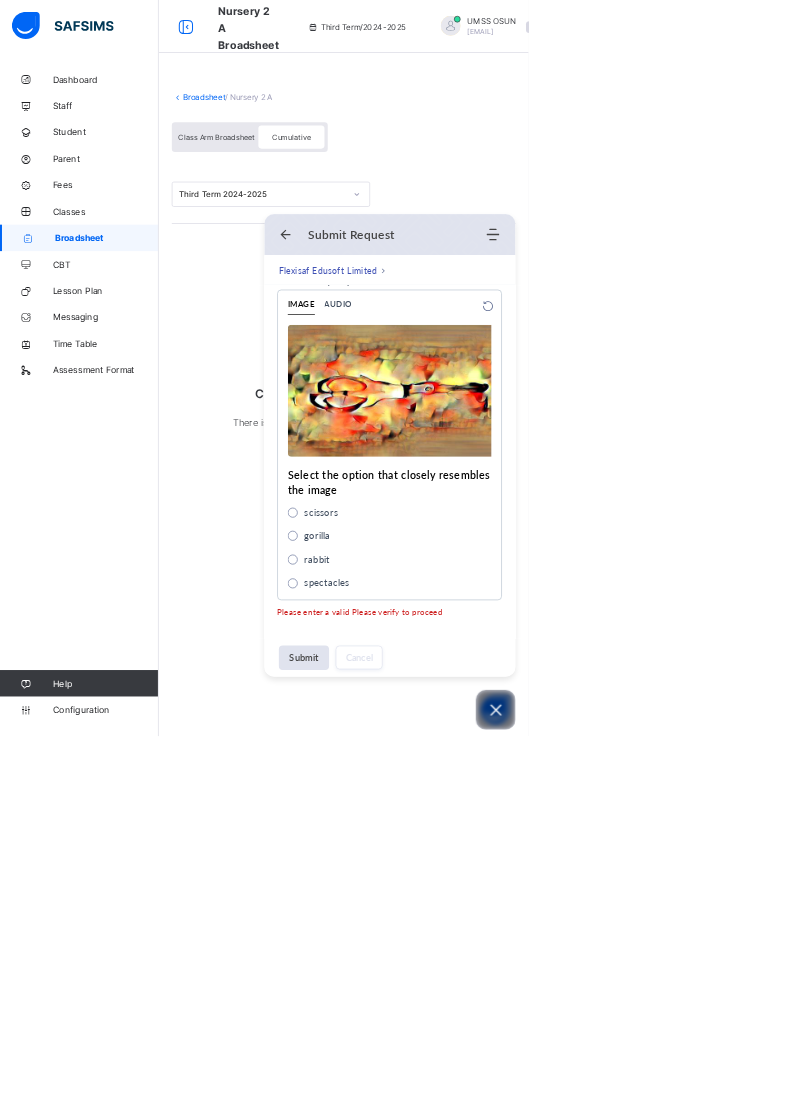 click on "gorilla" at bounding box center (468, 812) 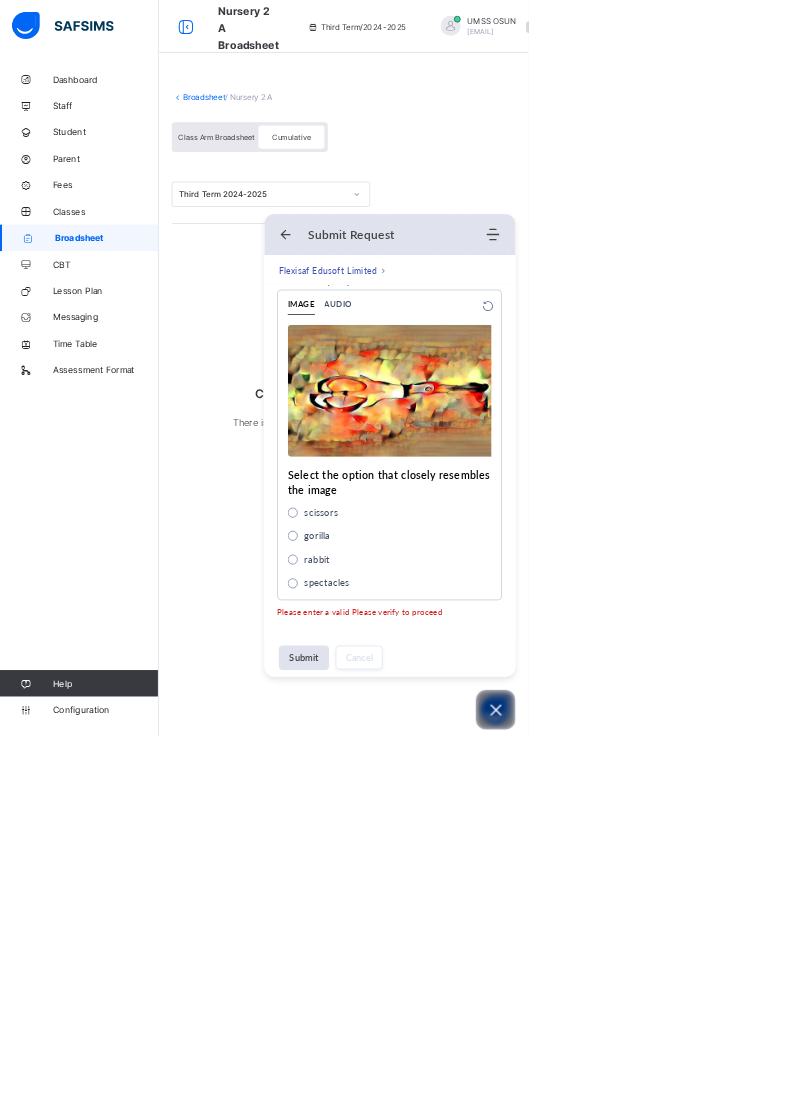 click on "Submit" at bounding box center (460, 995) 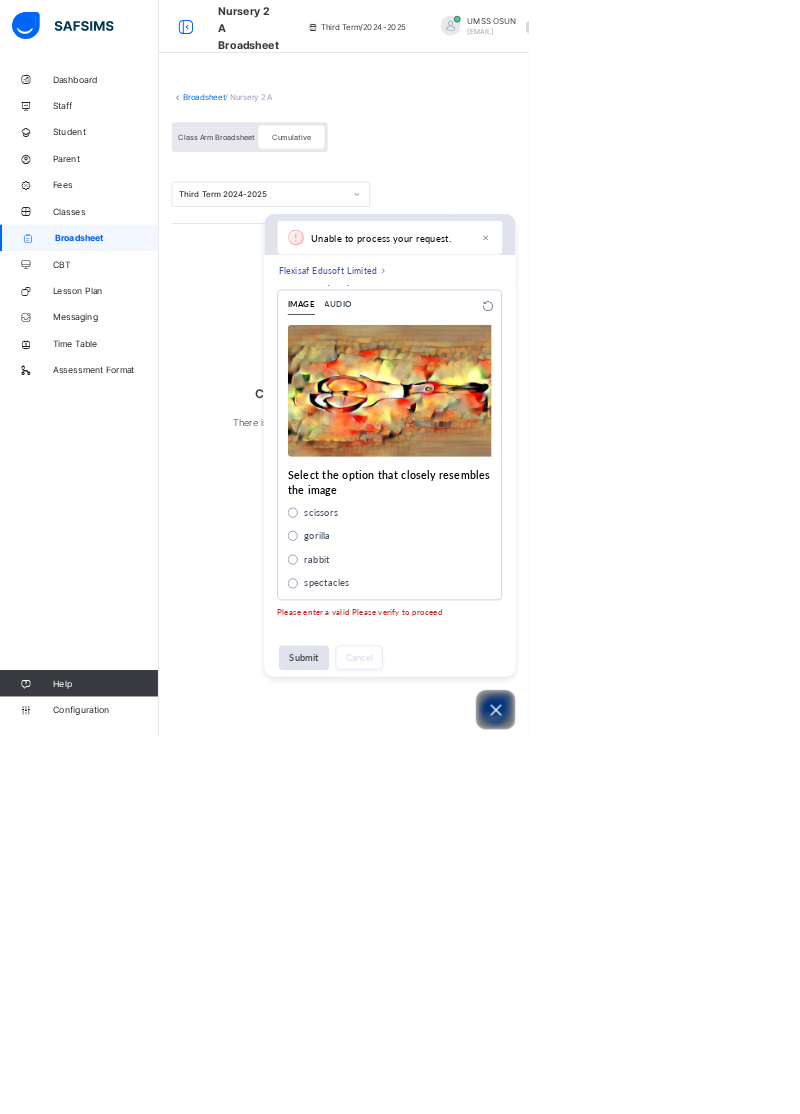 scroll, scrollTop: 889, scrollLeft: 0, axis: vertical 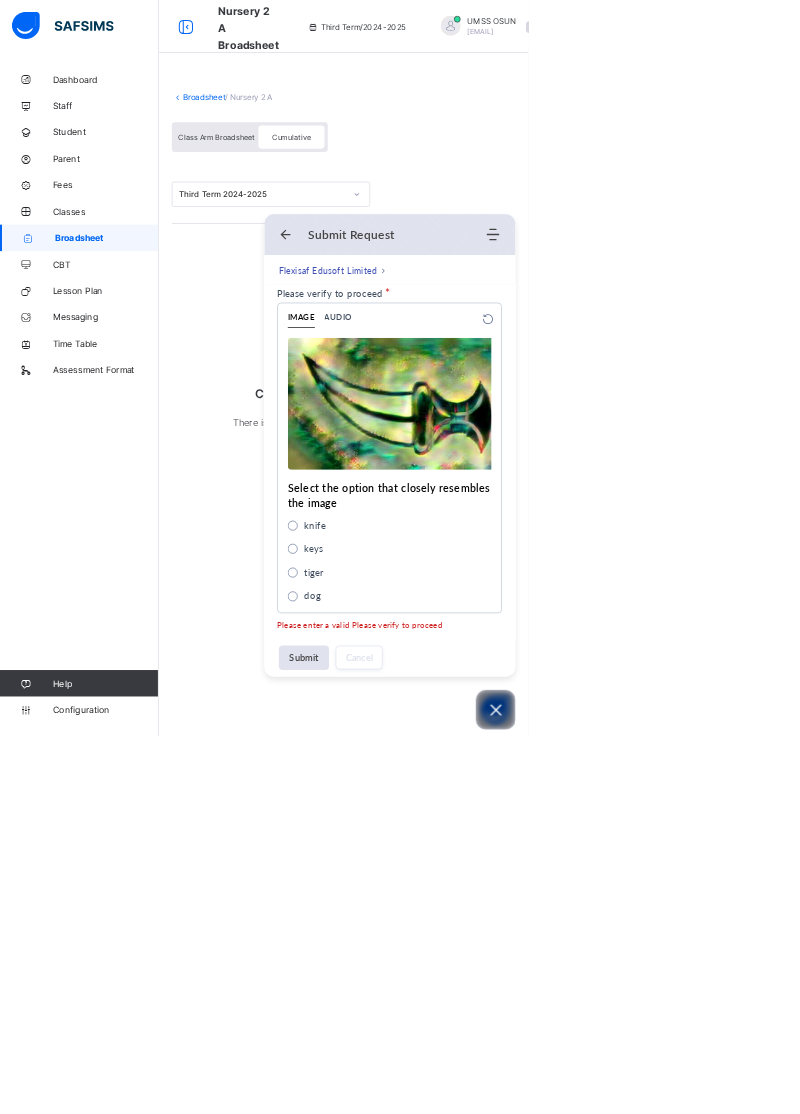 click on "tiger" at bounding box center (463, 866) 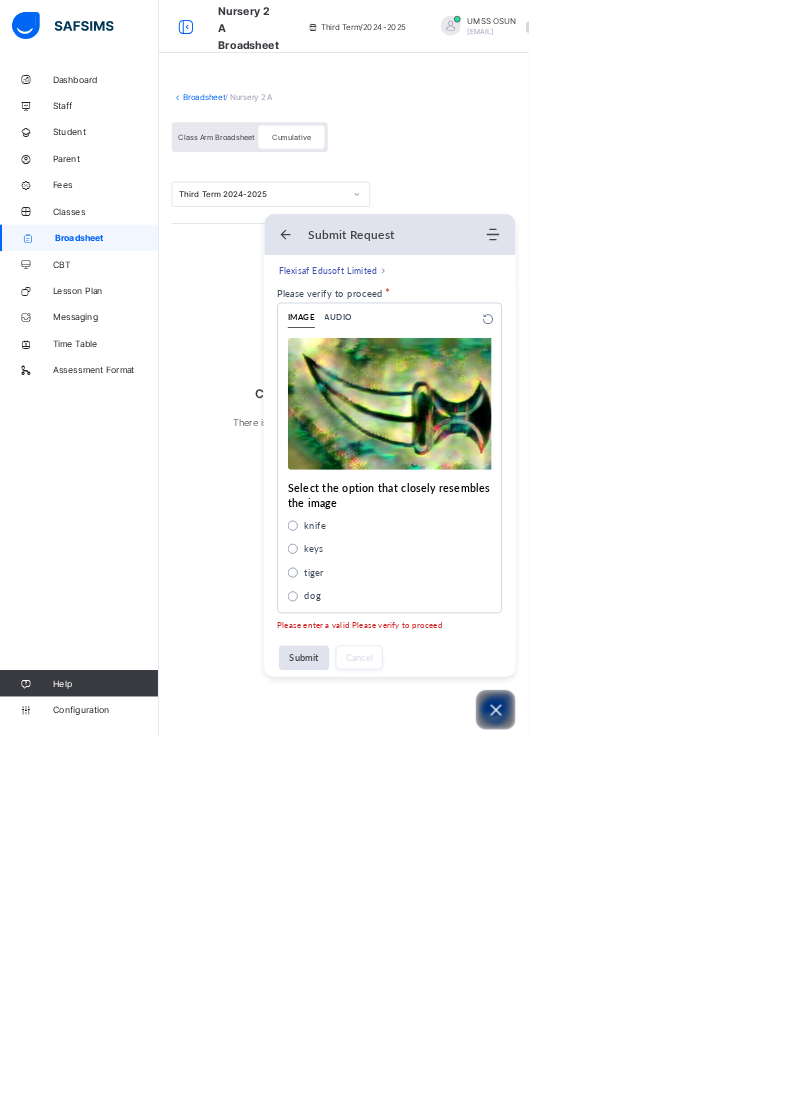 click on "Submit" at bounding box center (460, 995) 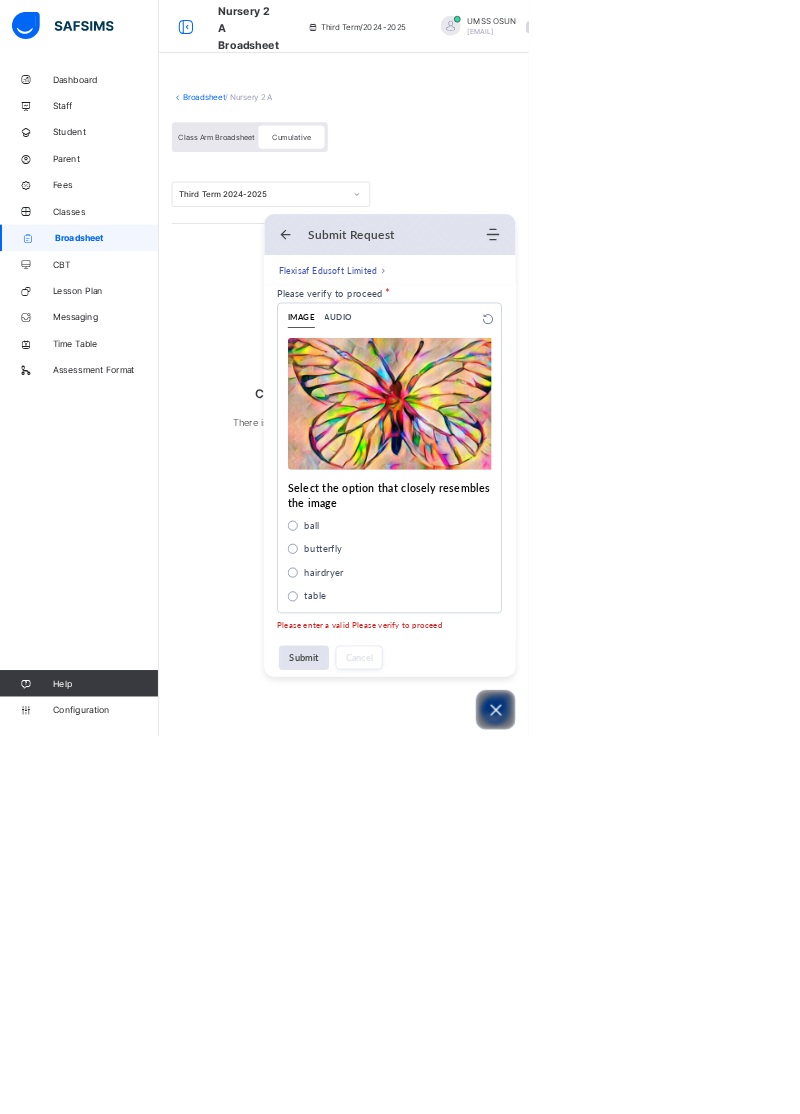 click on "butterfly" at bounding box center (477, 831) 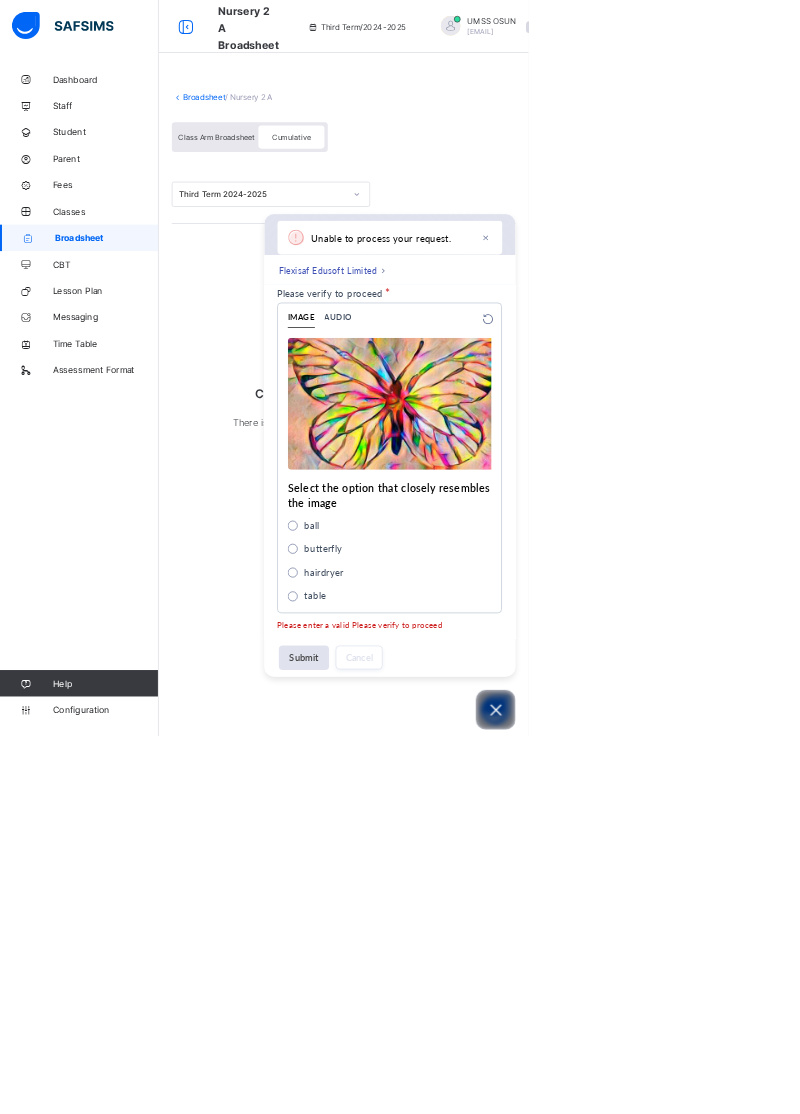 click on "Submit" at bounding box center (460, 995) 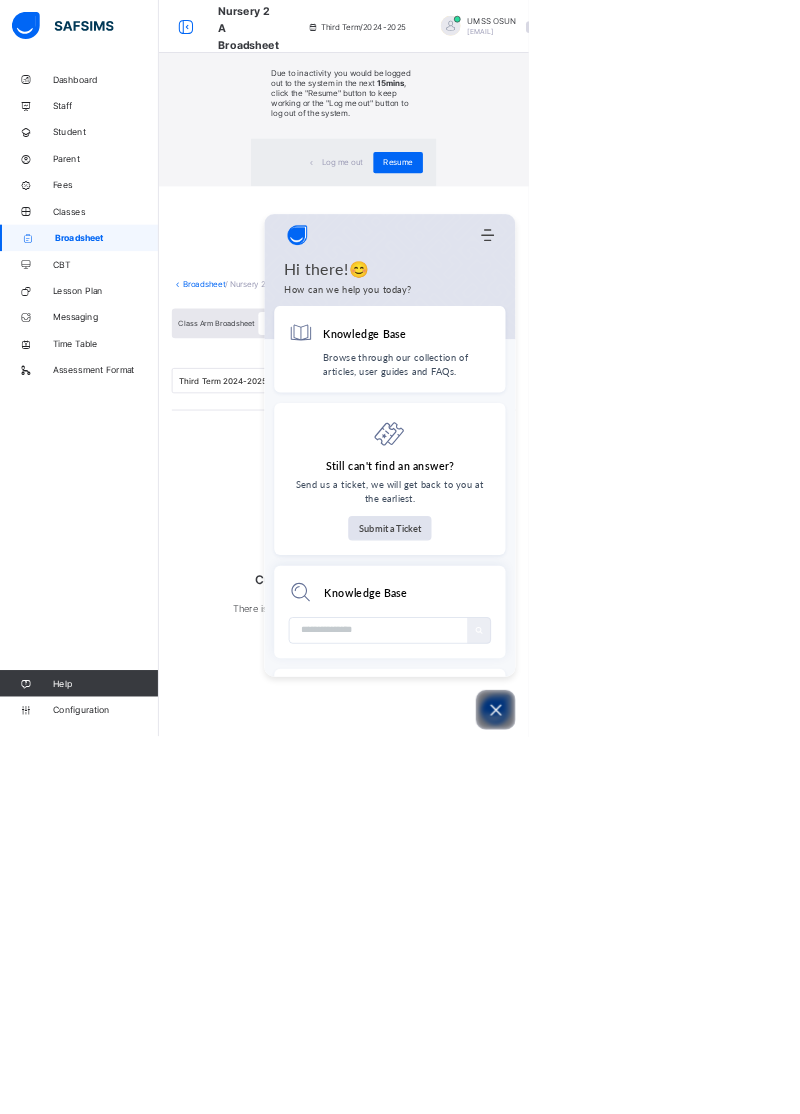 click on "Resume" at bounding box center (602, 245) 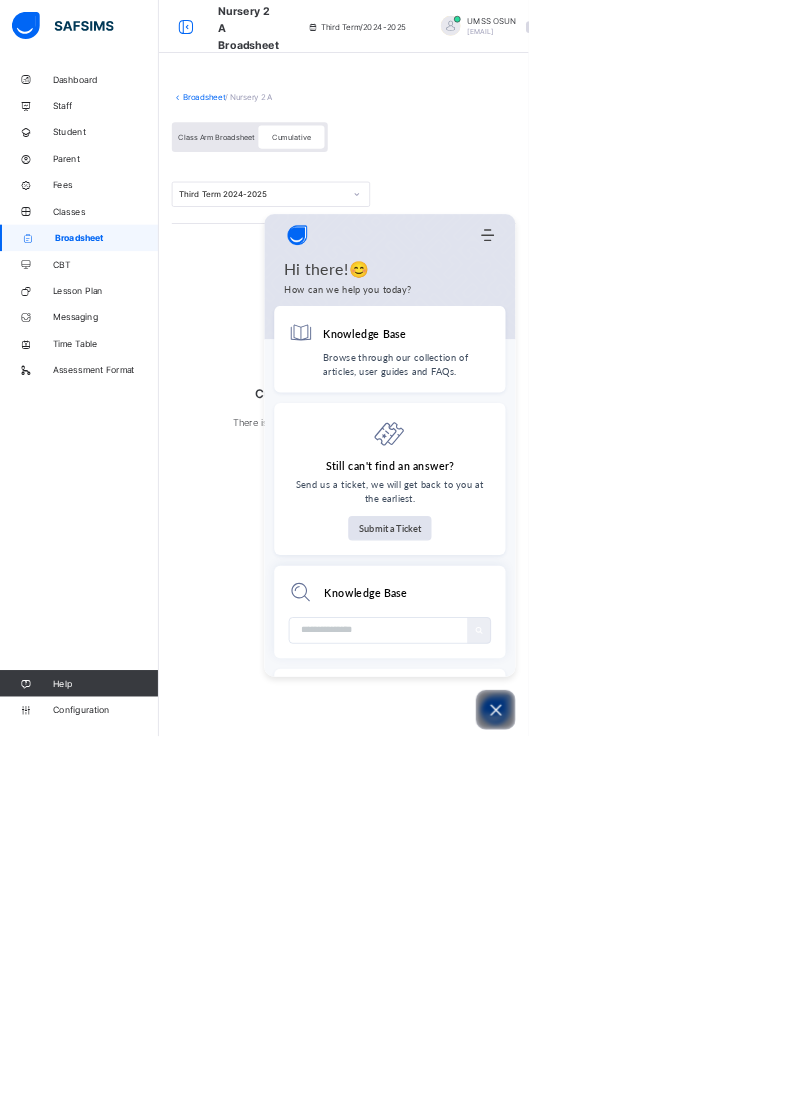 click on "Classes" at bounding box center [160, 320] 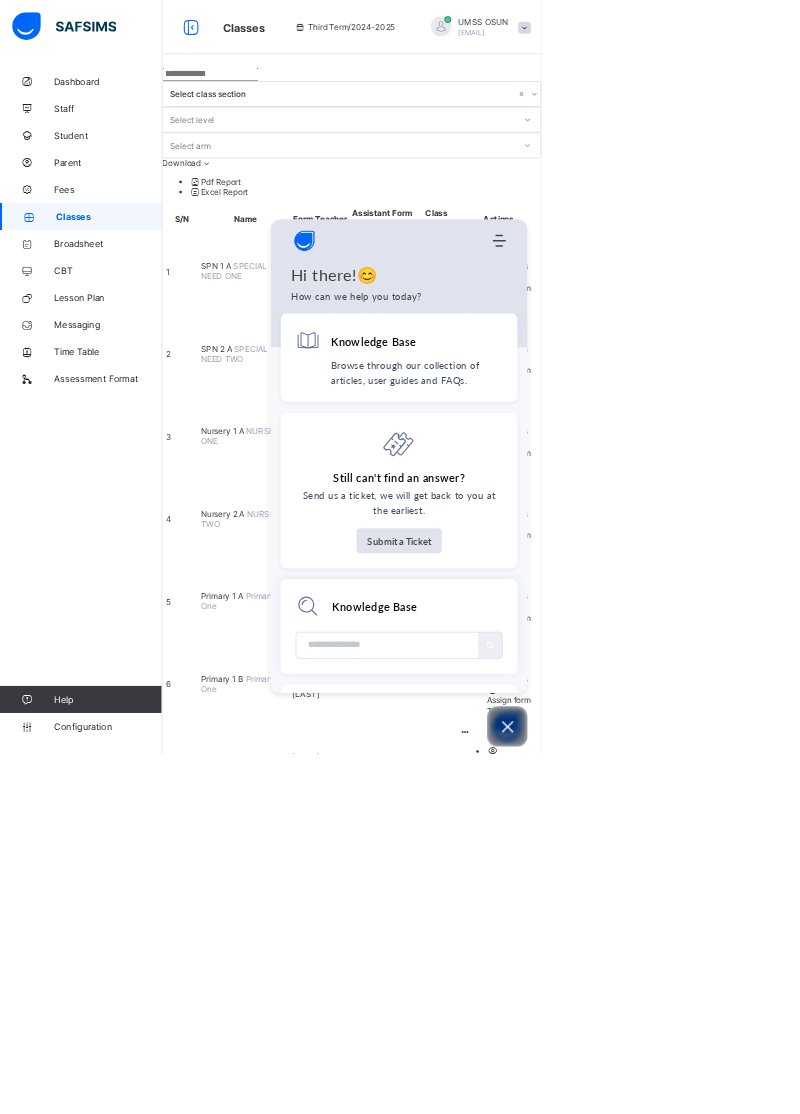 click 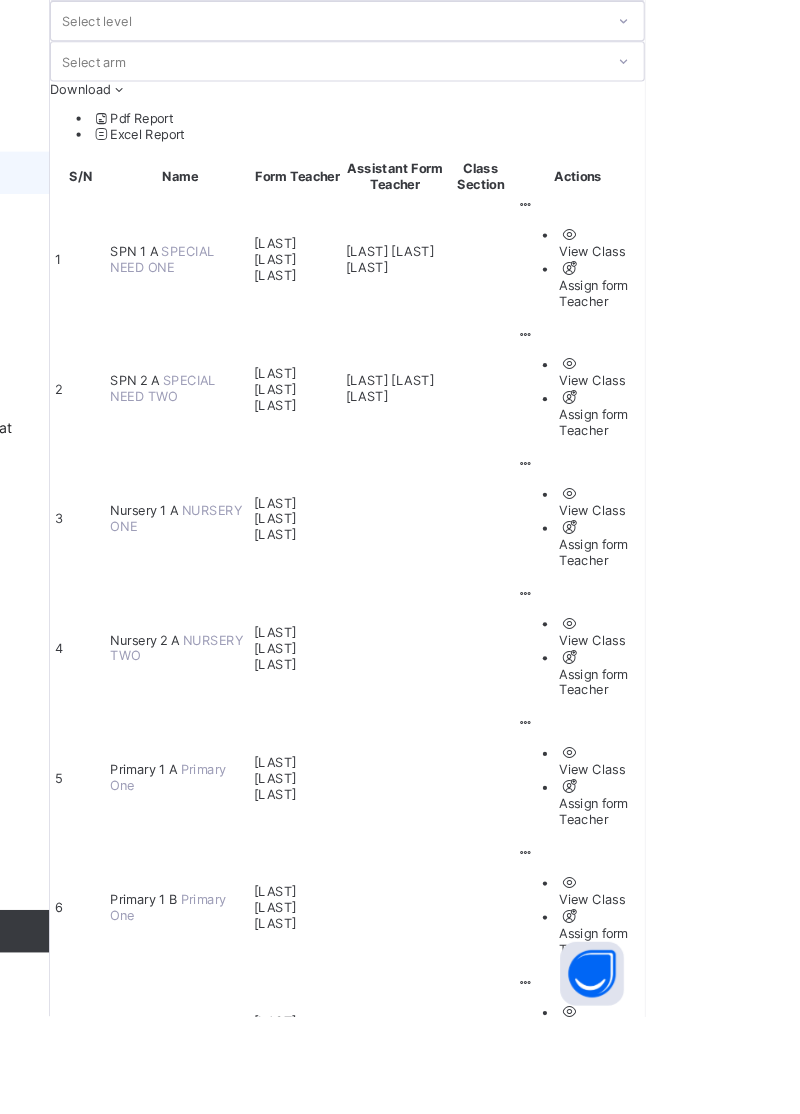 click on "View Class Assign form Teacher" at bounding box center [737, 652] 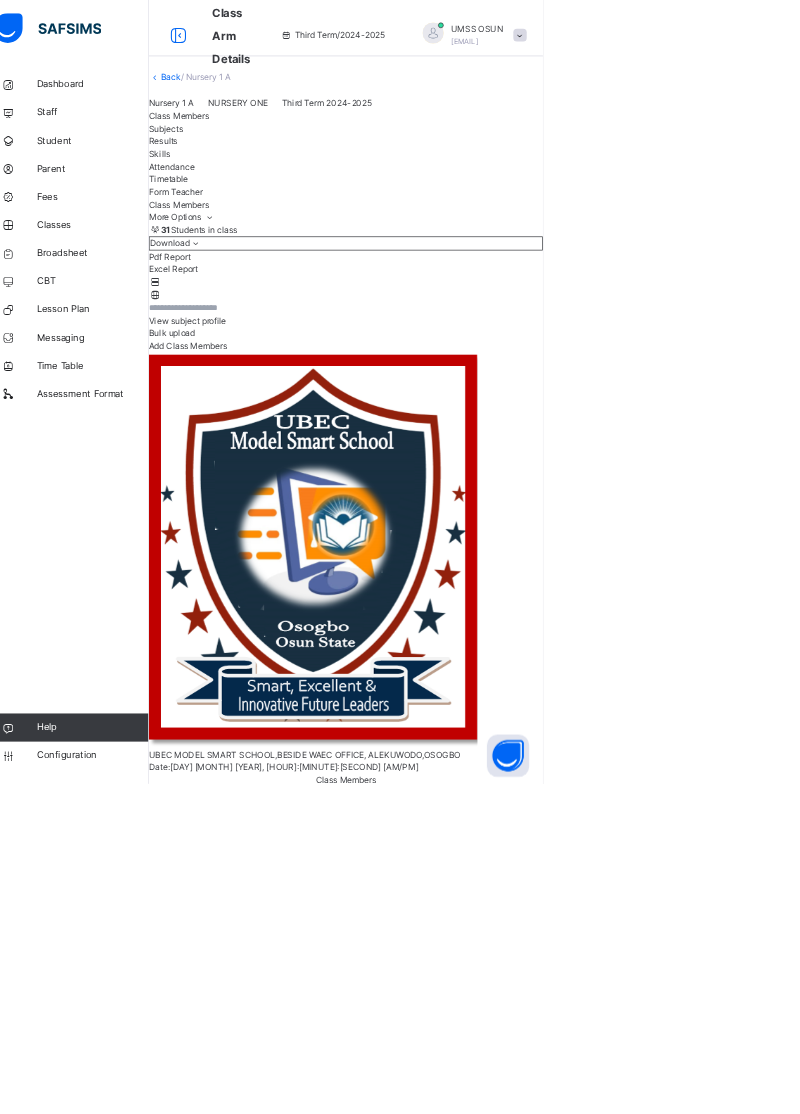 click on "Student" at bounding box center (160, 200) 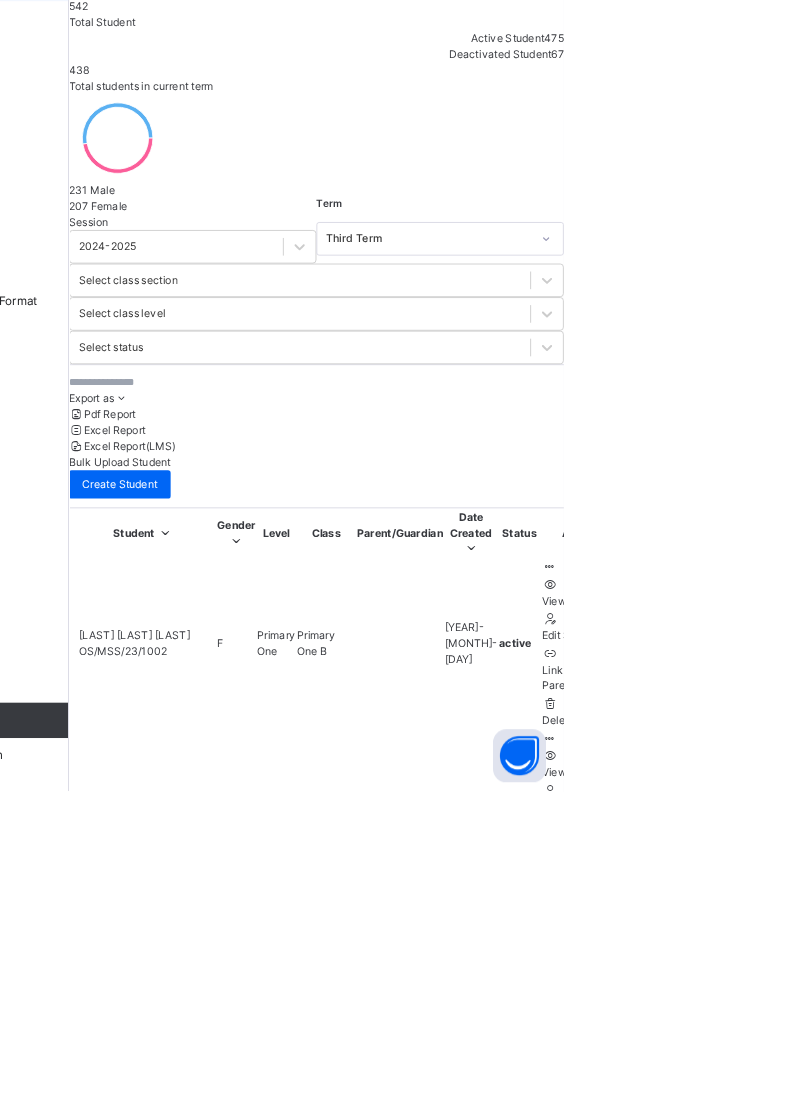 scroll, scrollTop: 19, scrollLeft: 0, axis: vertical 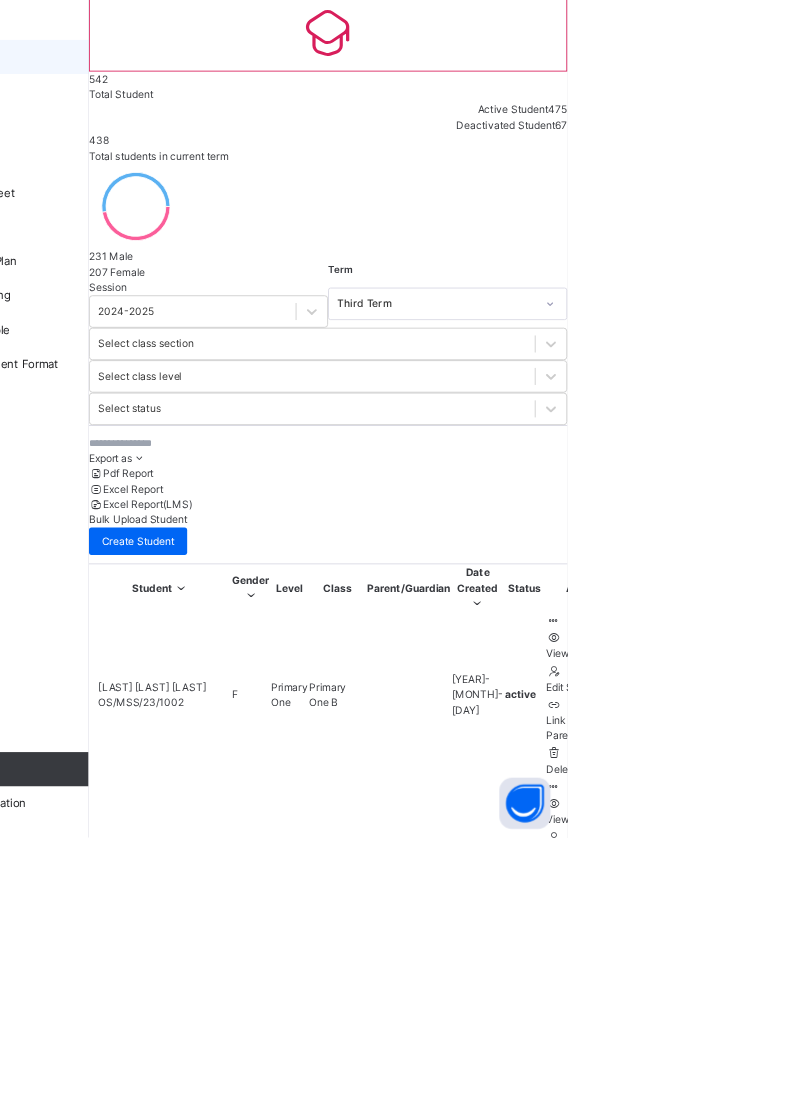 click on "Create Student" at bounding box center [297, 767] 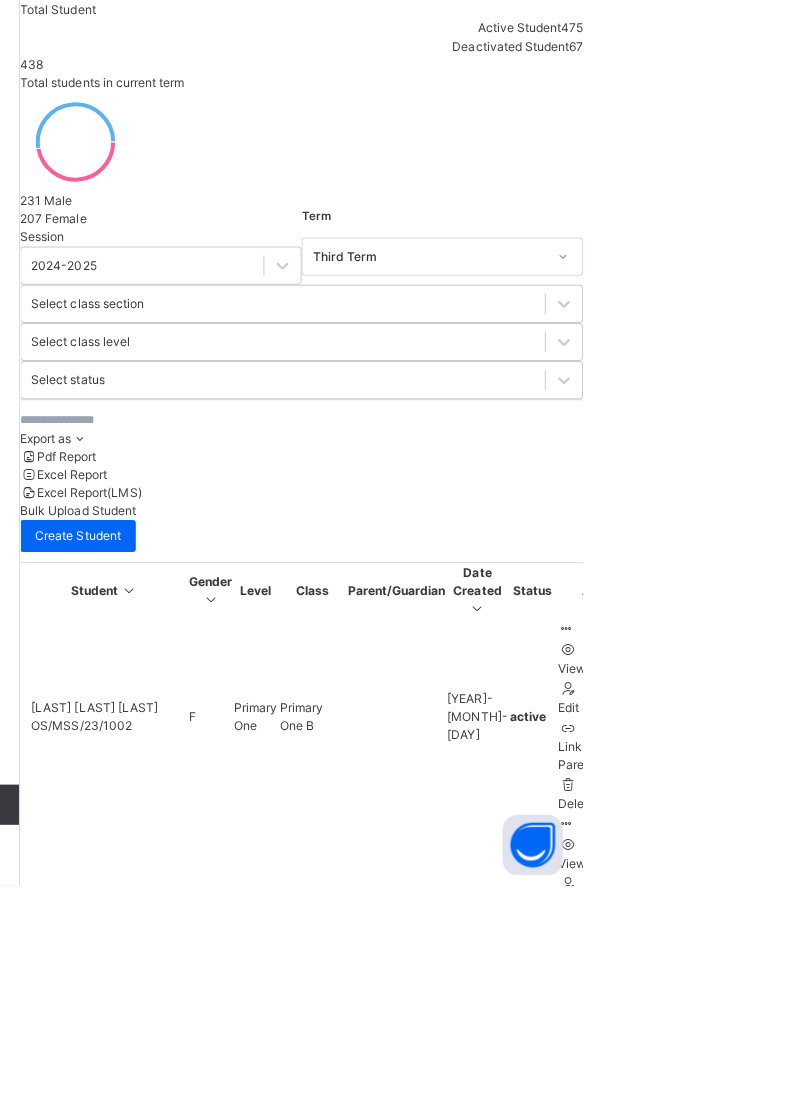 scroll, scrollTop: 19, scrollLeft: 0, axis: vertical 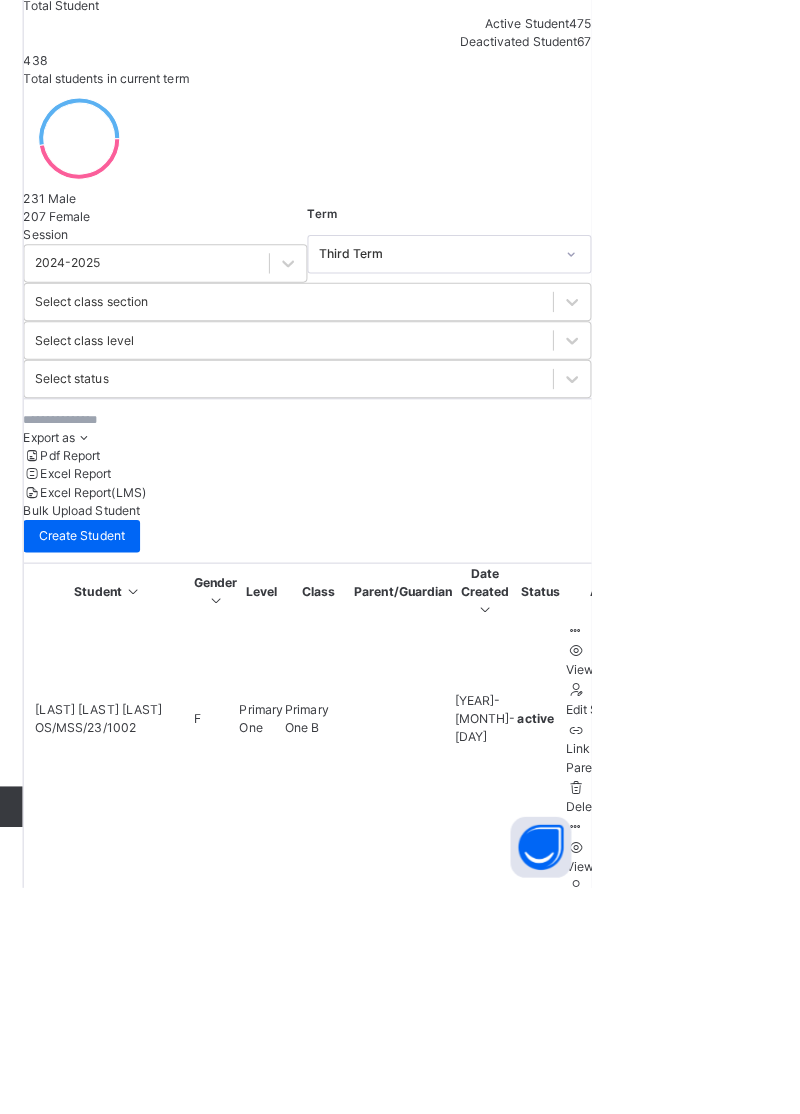 type on "**********" 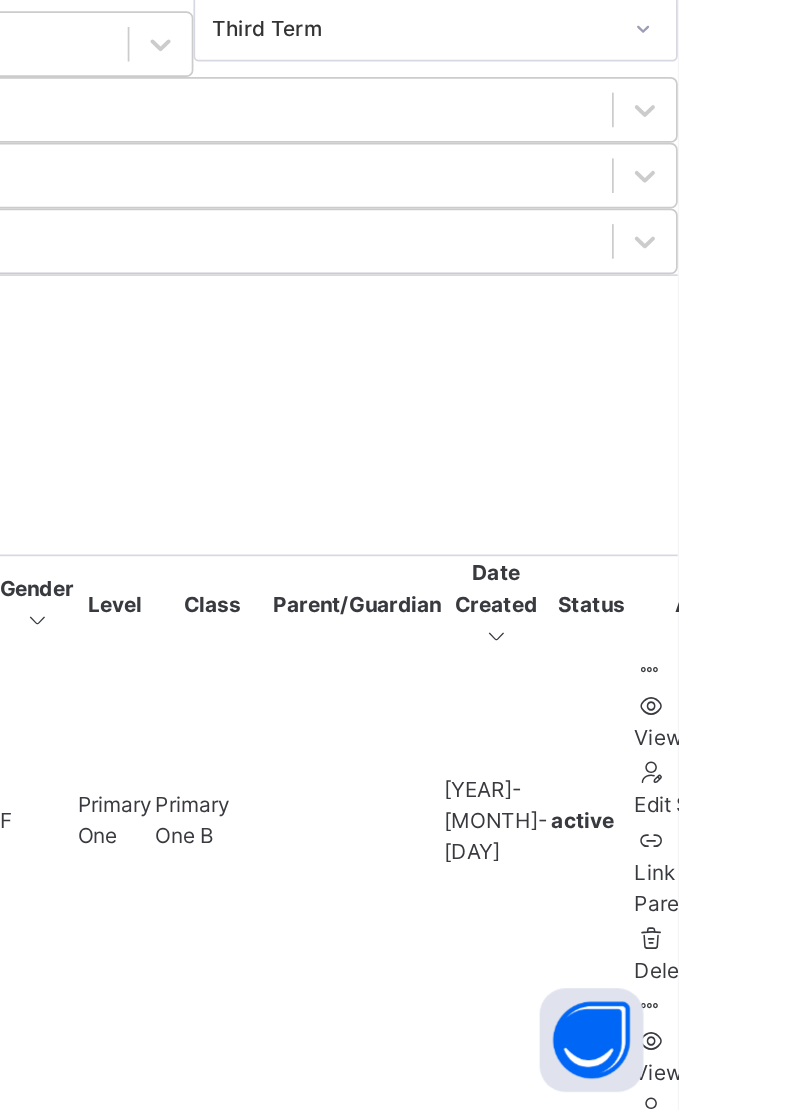 scroll, scrollTop: 19, scrollLeft: 0, axis: vertical 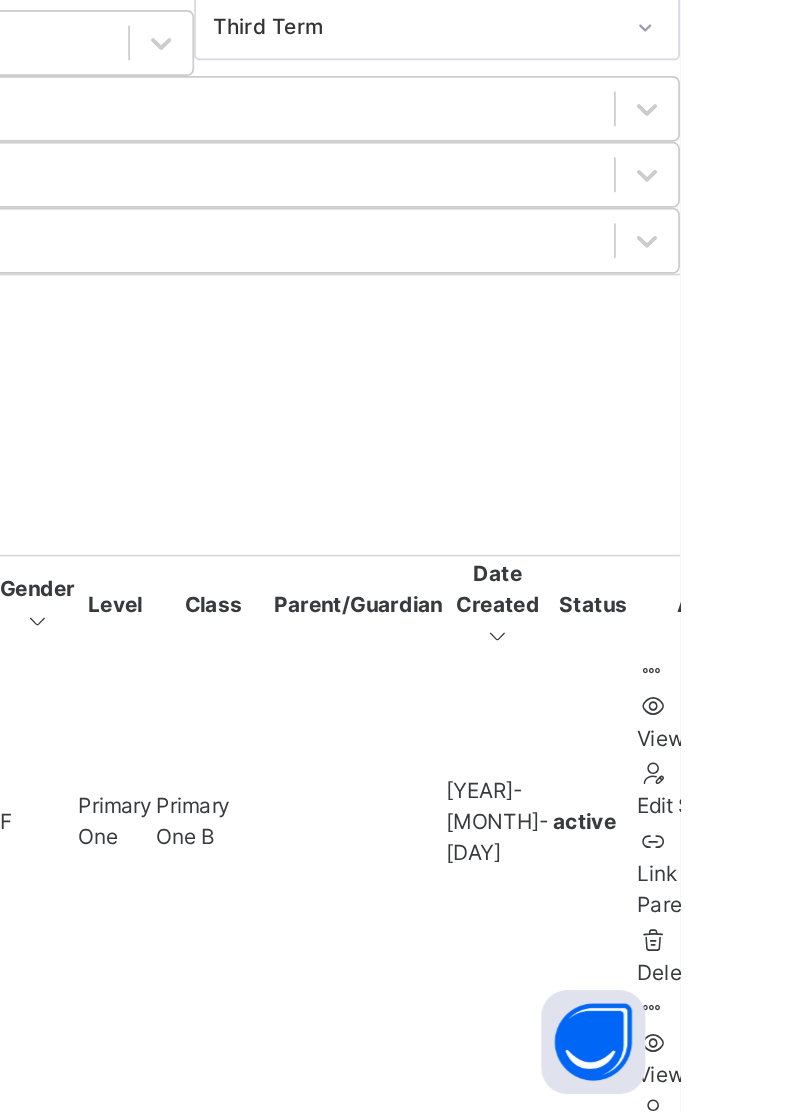type on "*****" 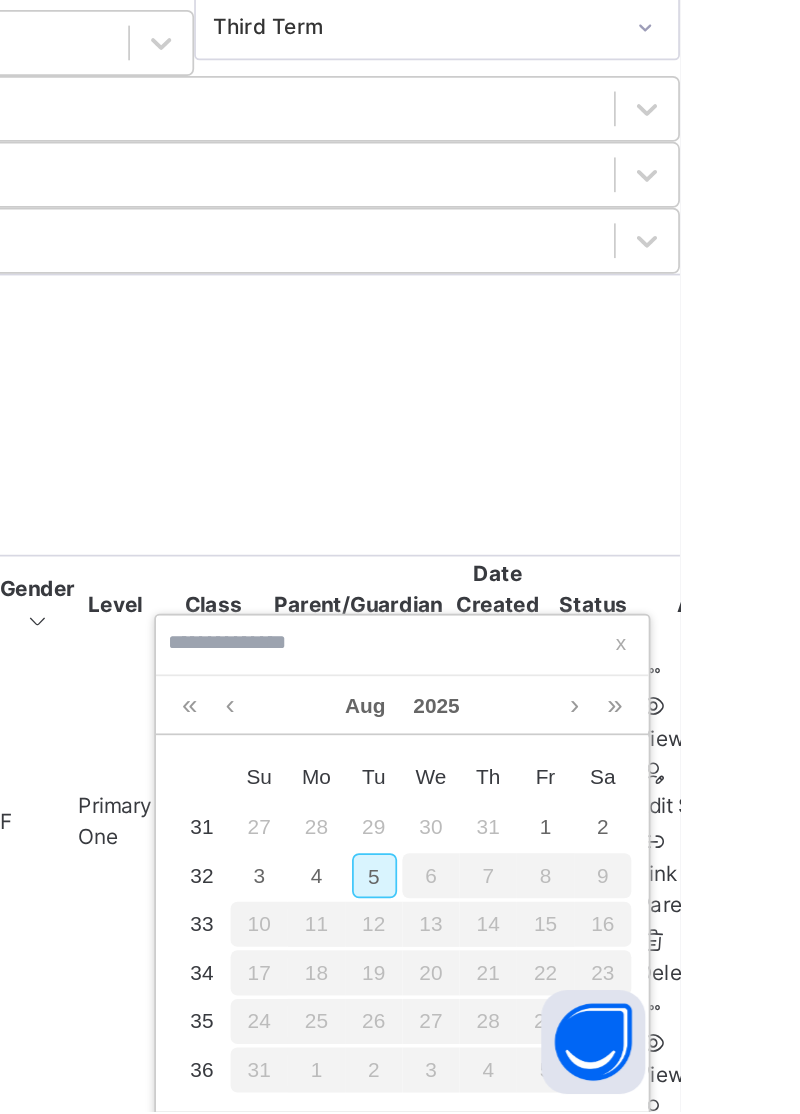 click at bounding box center [540, 880] 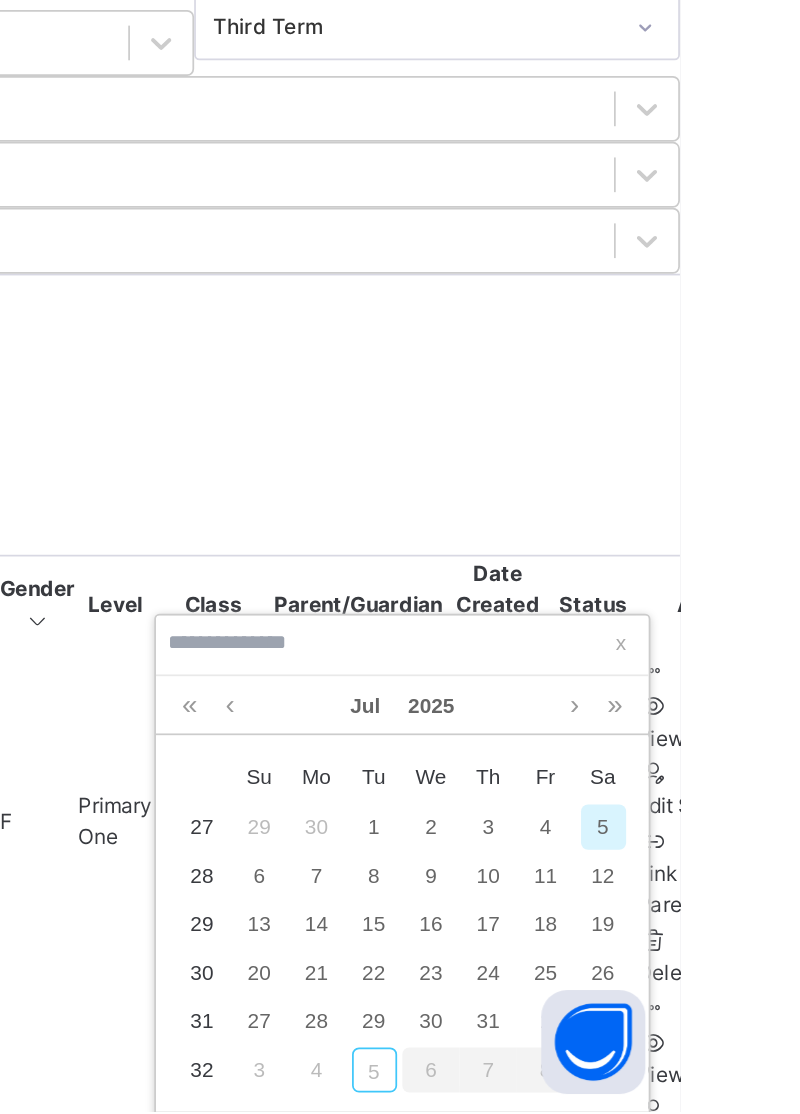 click at bounding box center (540, 880) 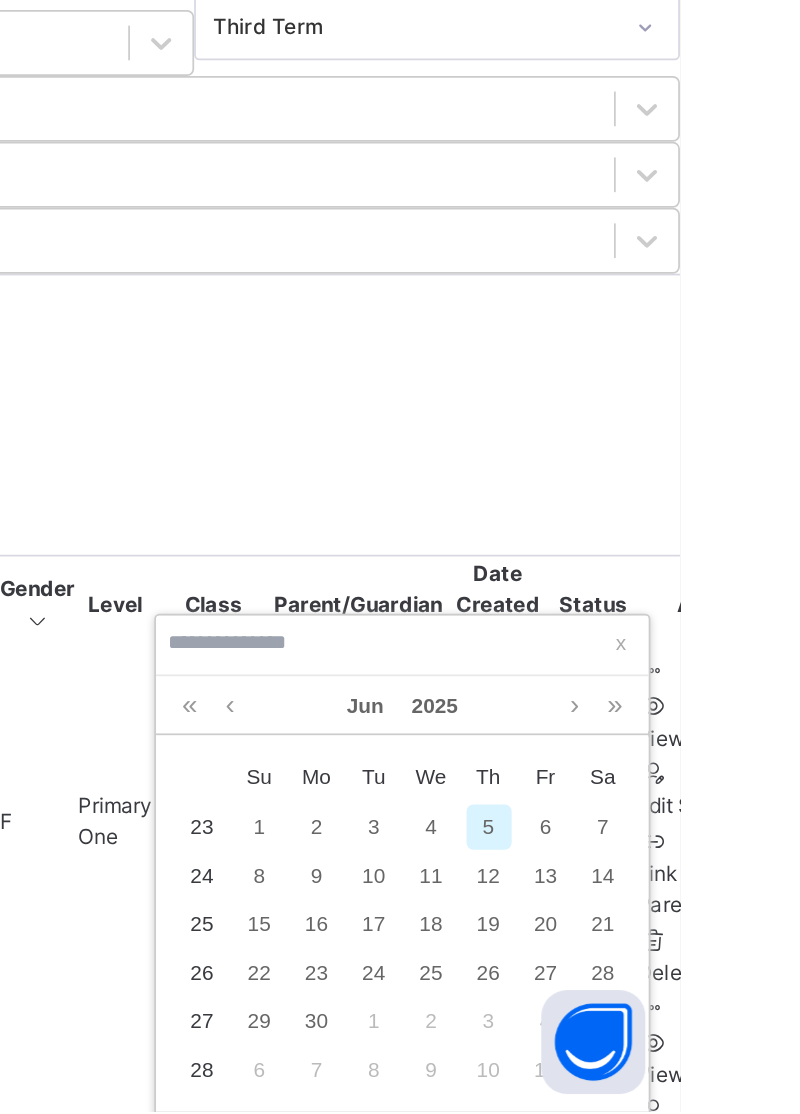 click at bounding box center (517, 880) 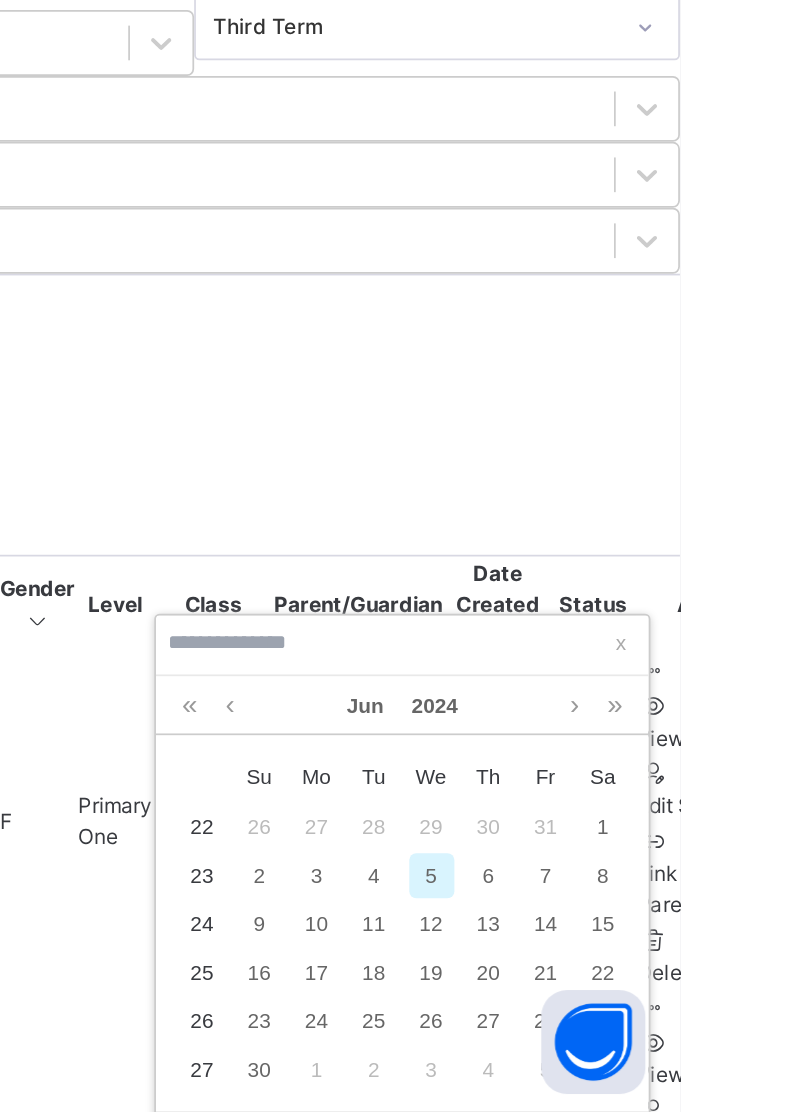 click at bounding box center [517, 880] 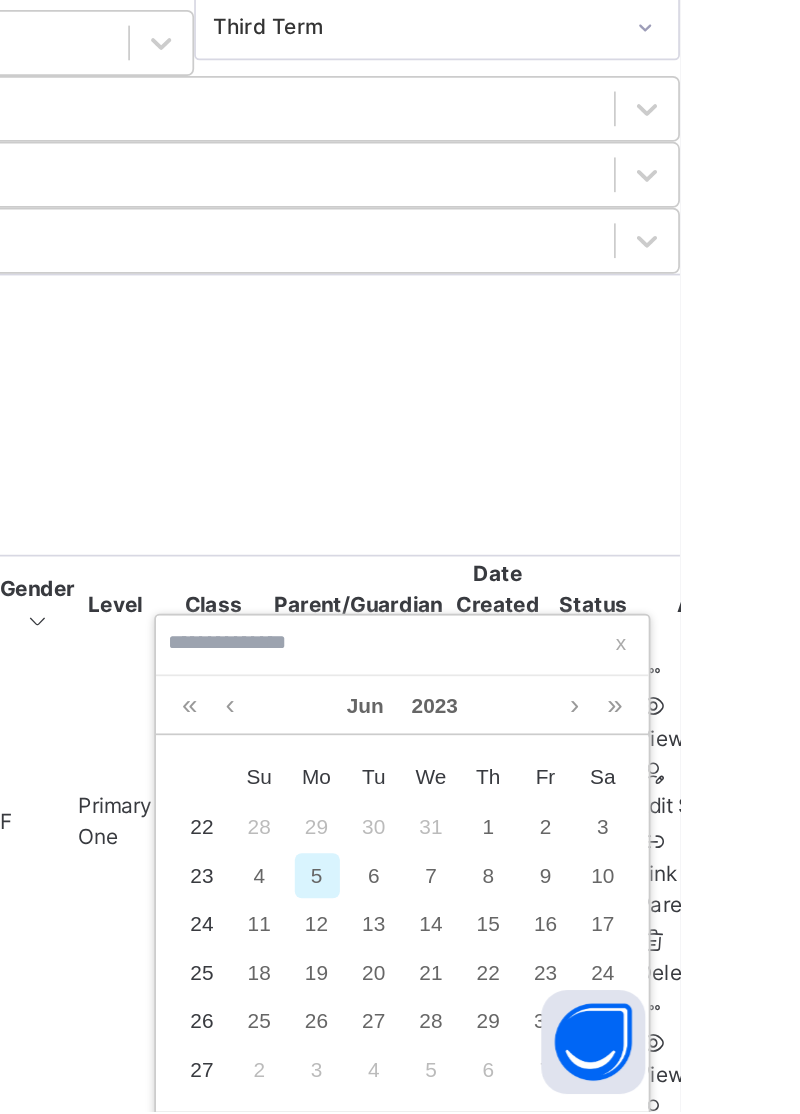 click at bounding box center (517, 880) 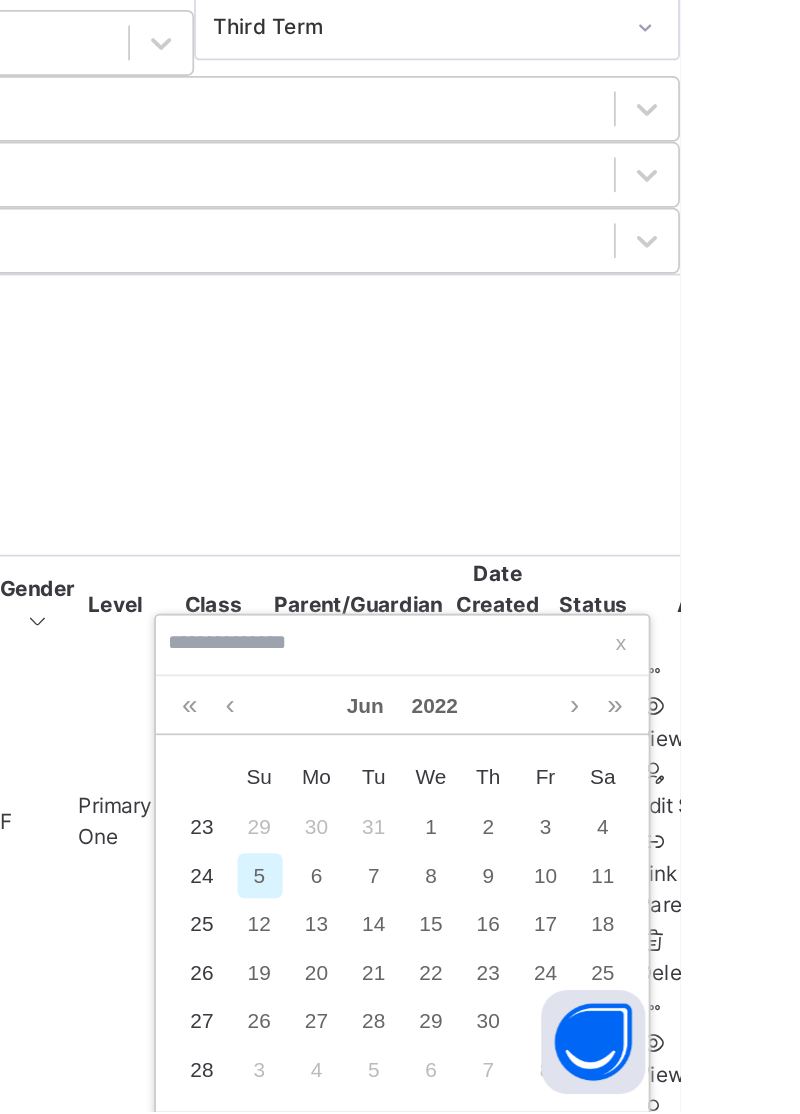 click at bounding box center (517, 880) 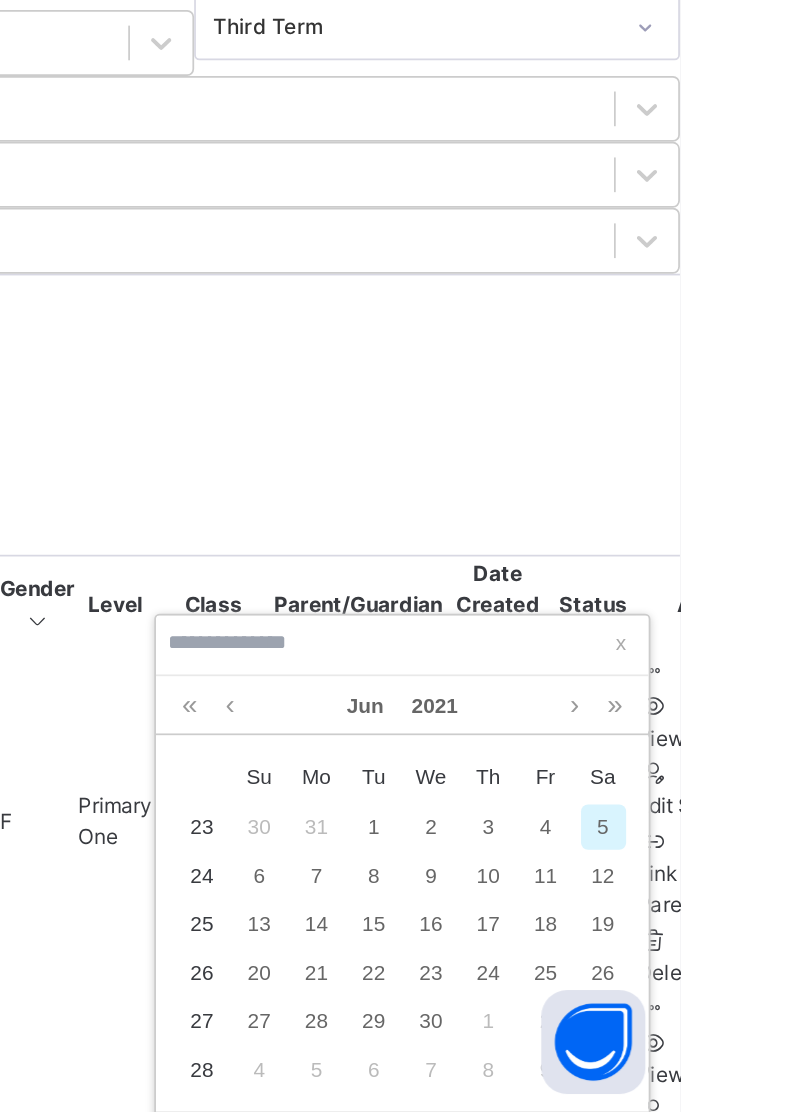 click at bounding box center (540, 880) 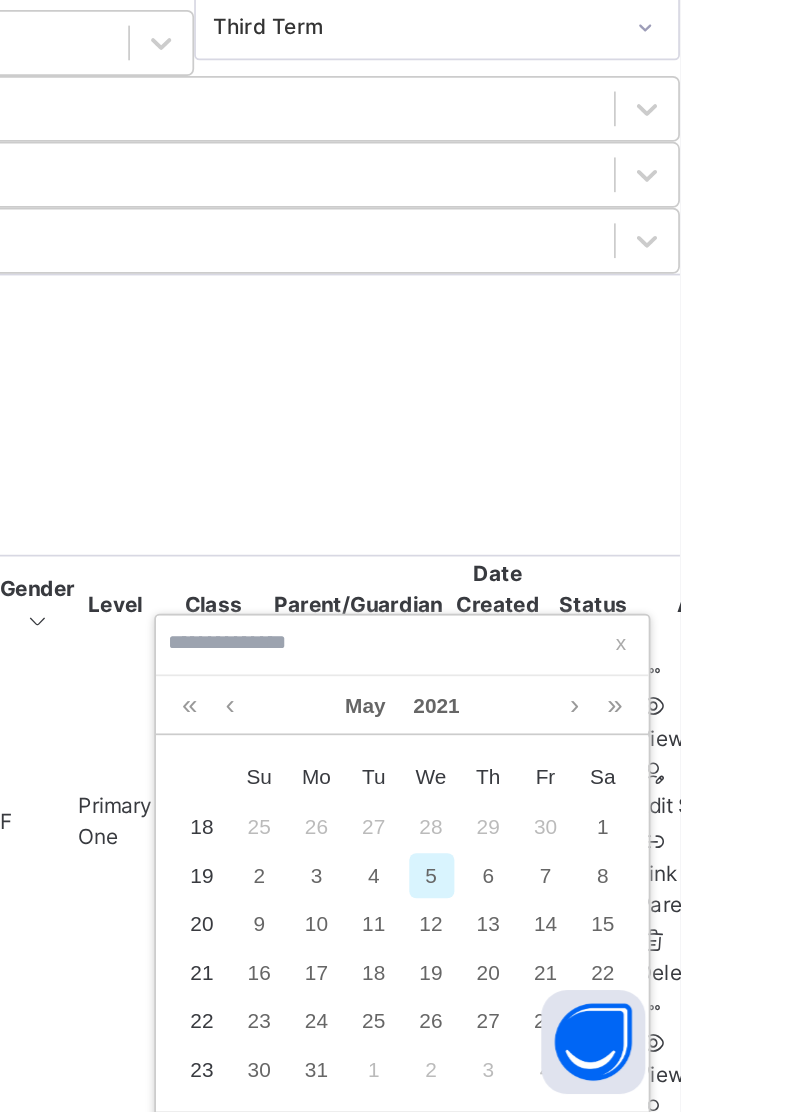 click at bounding box center [739, 880] 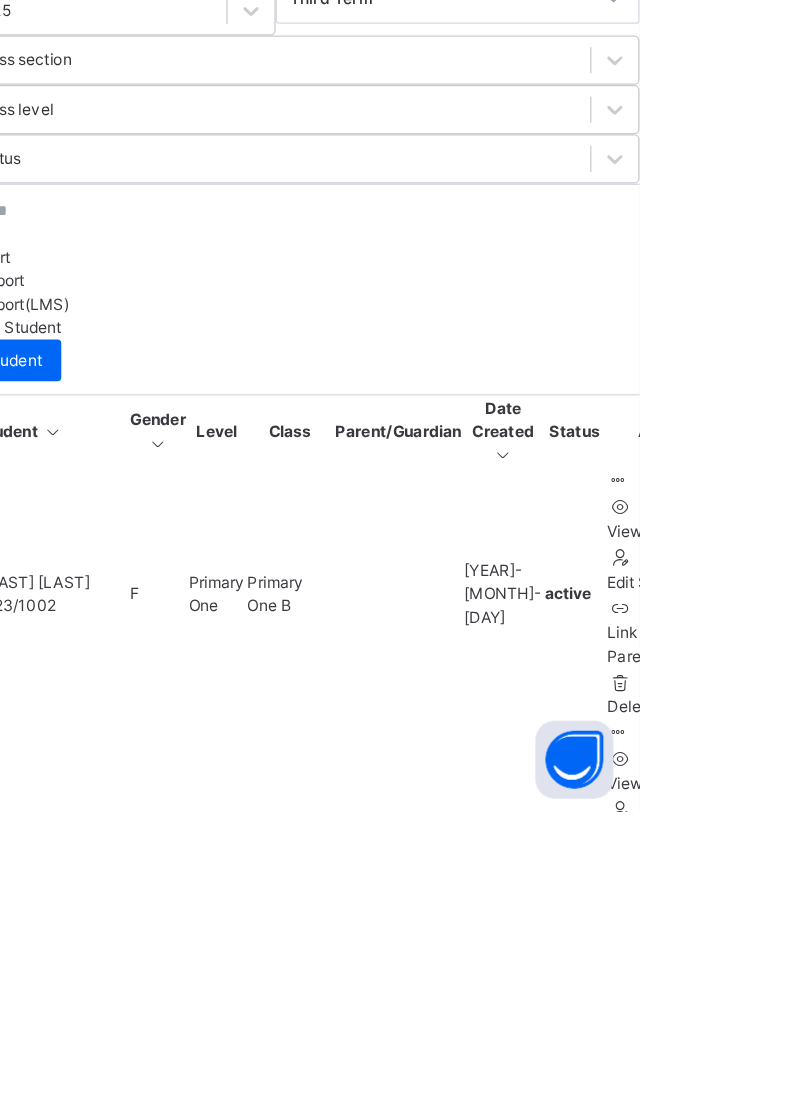 scroll, scrollTop: 19, scrollLeft: 0, axis: vertical 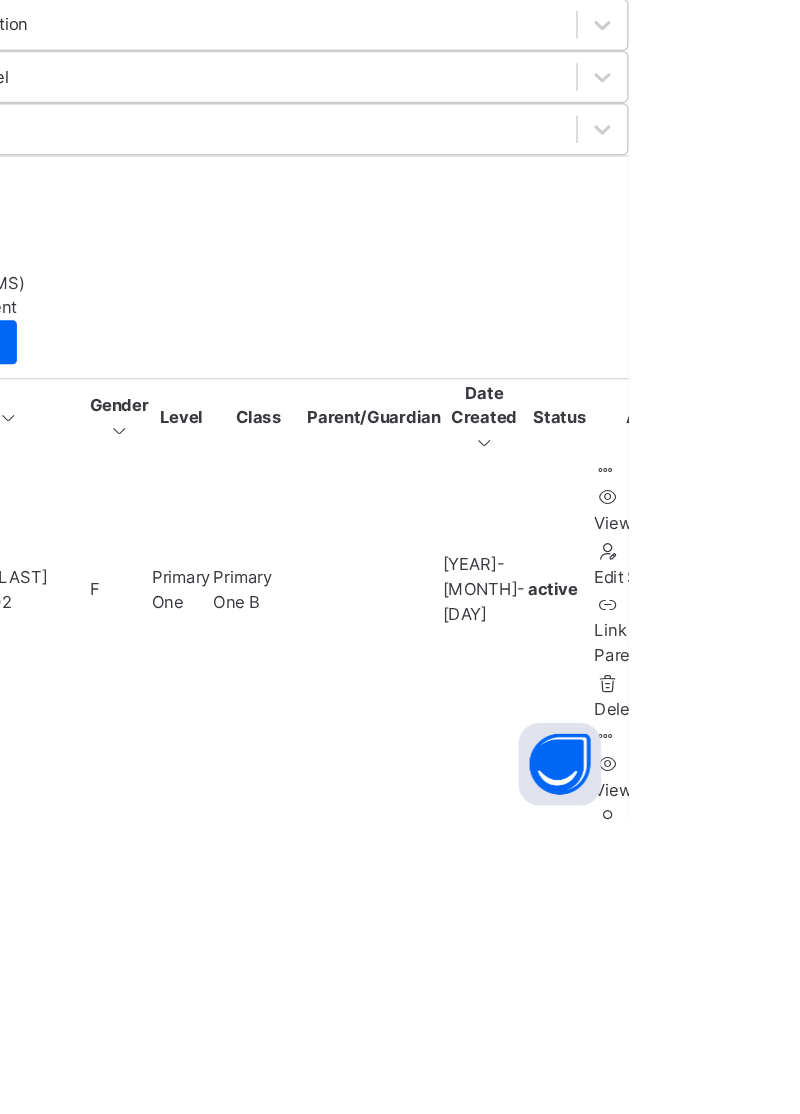 click at bounding box center (300, 3478) 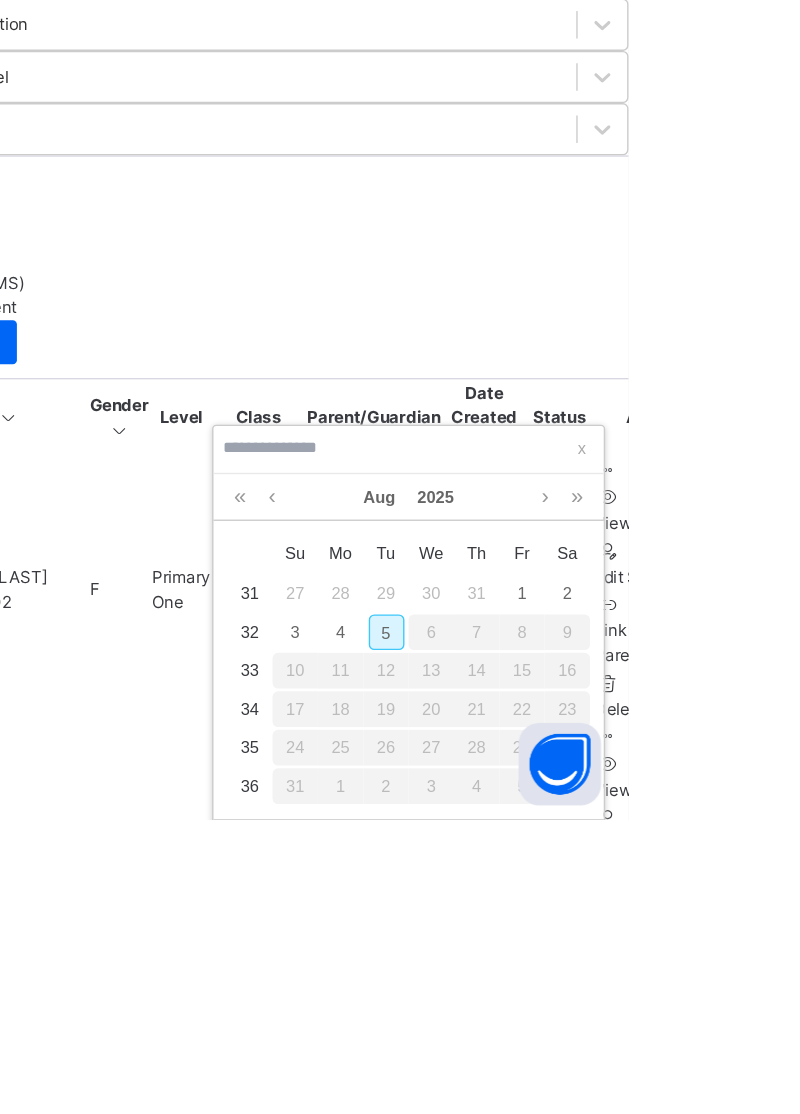 click at bounding box center (739, 880) 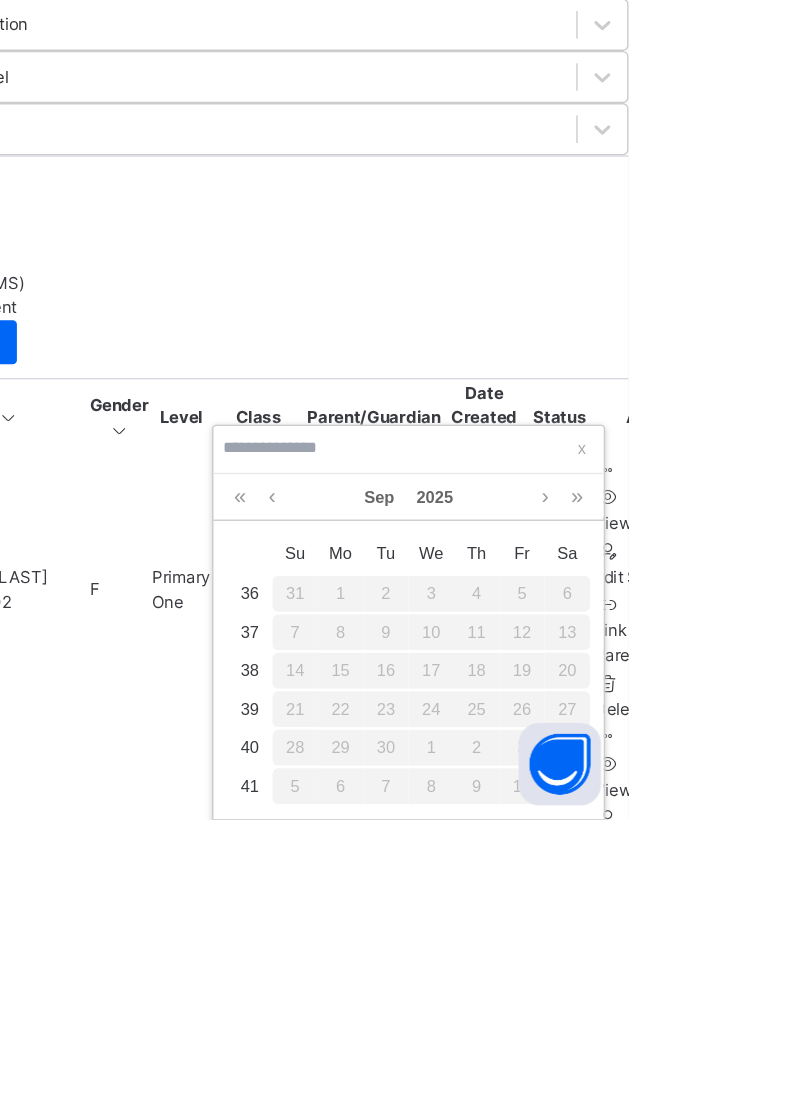 click at bounding box center [739, 880] 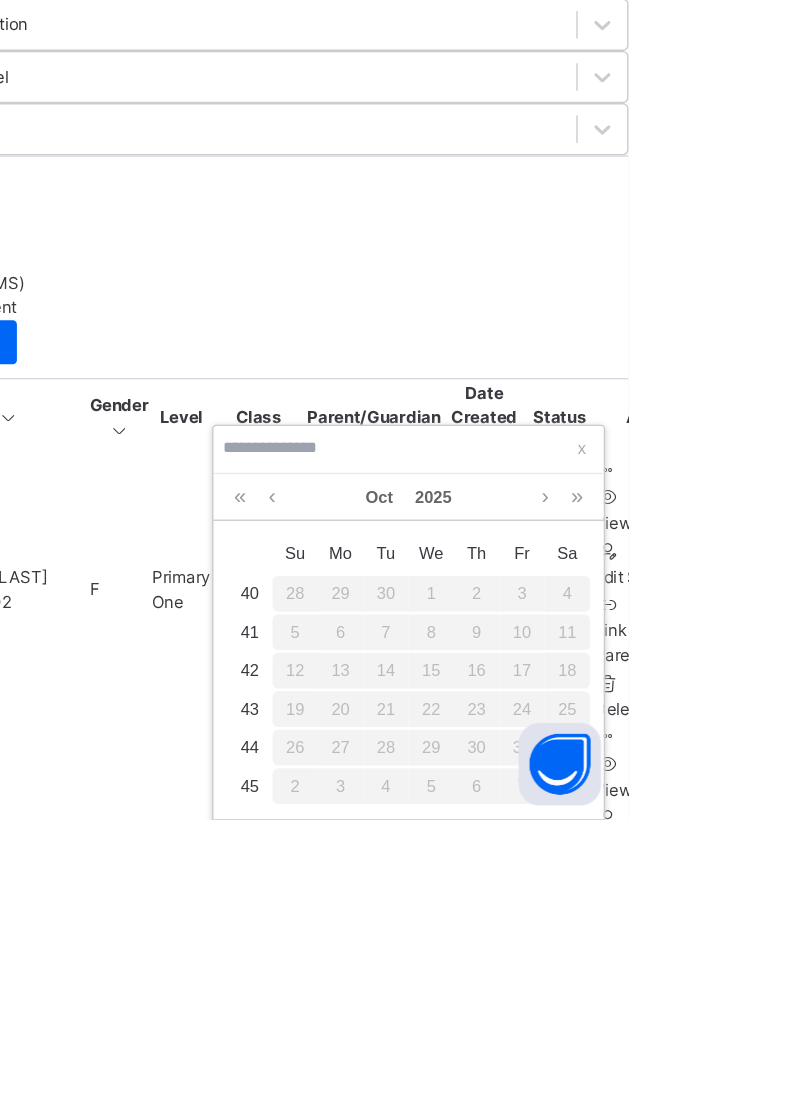 click at bounding box center [517, 880] 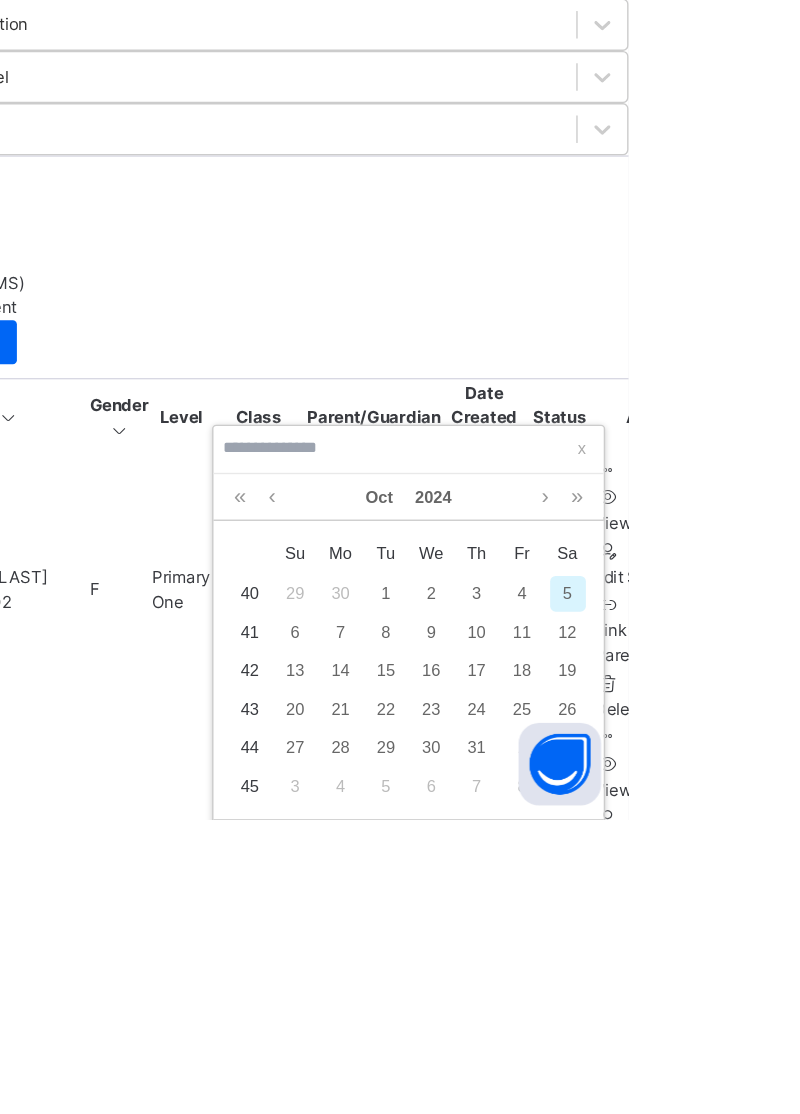 click on "[MONTH] [YEAR]" at bounding box center (640, 880) 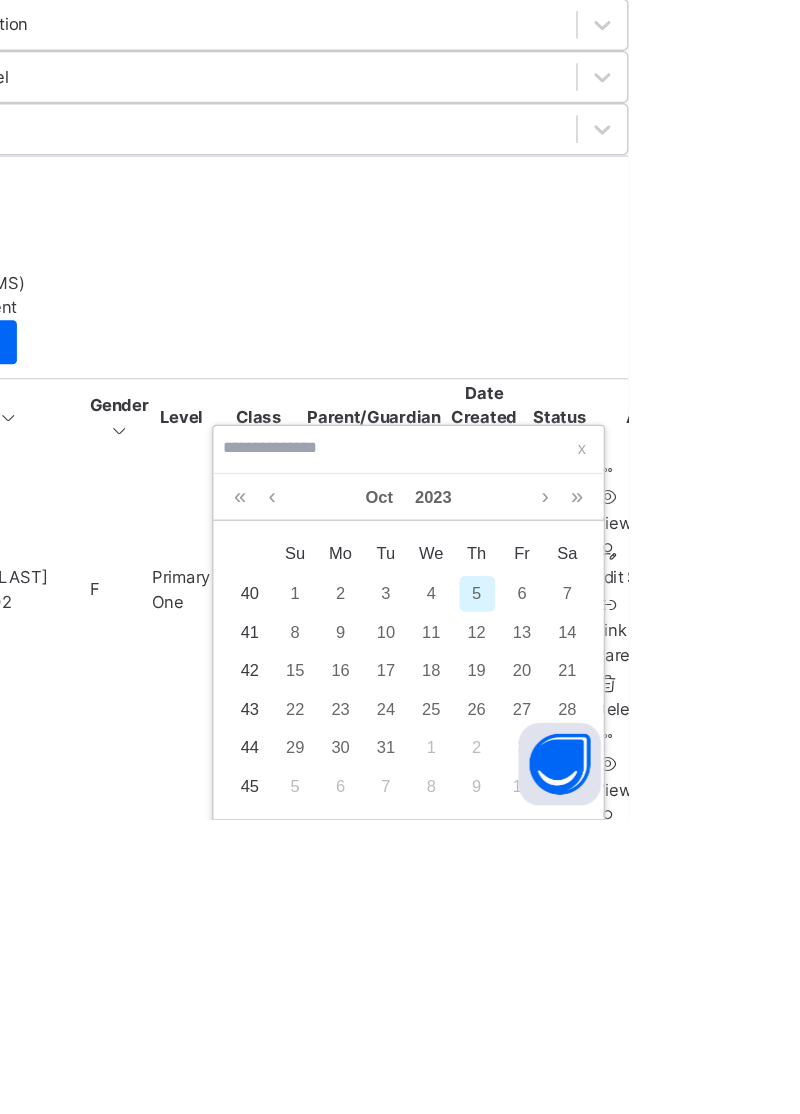 click at bounding box center (517, 880) 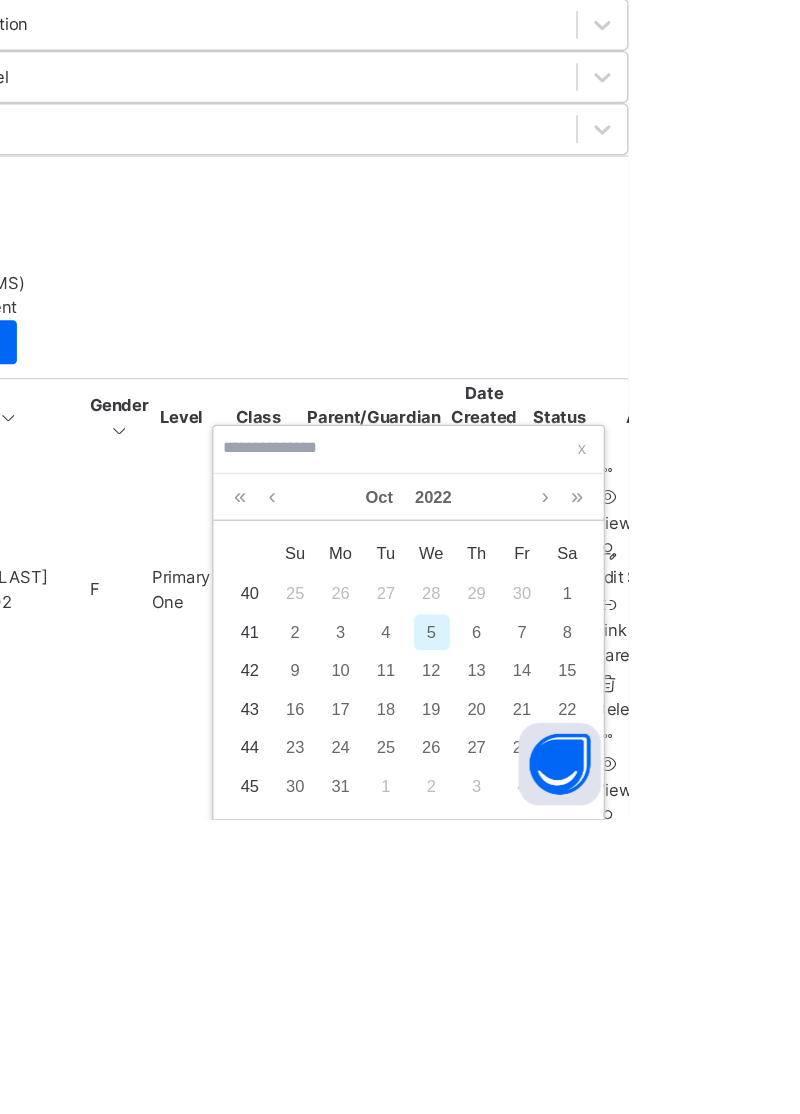 click at bounding box center [517, 880] 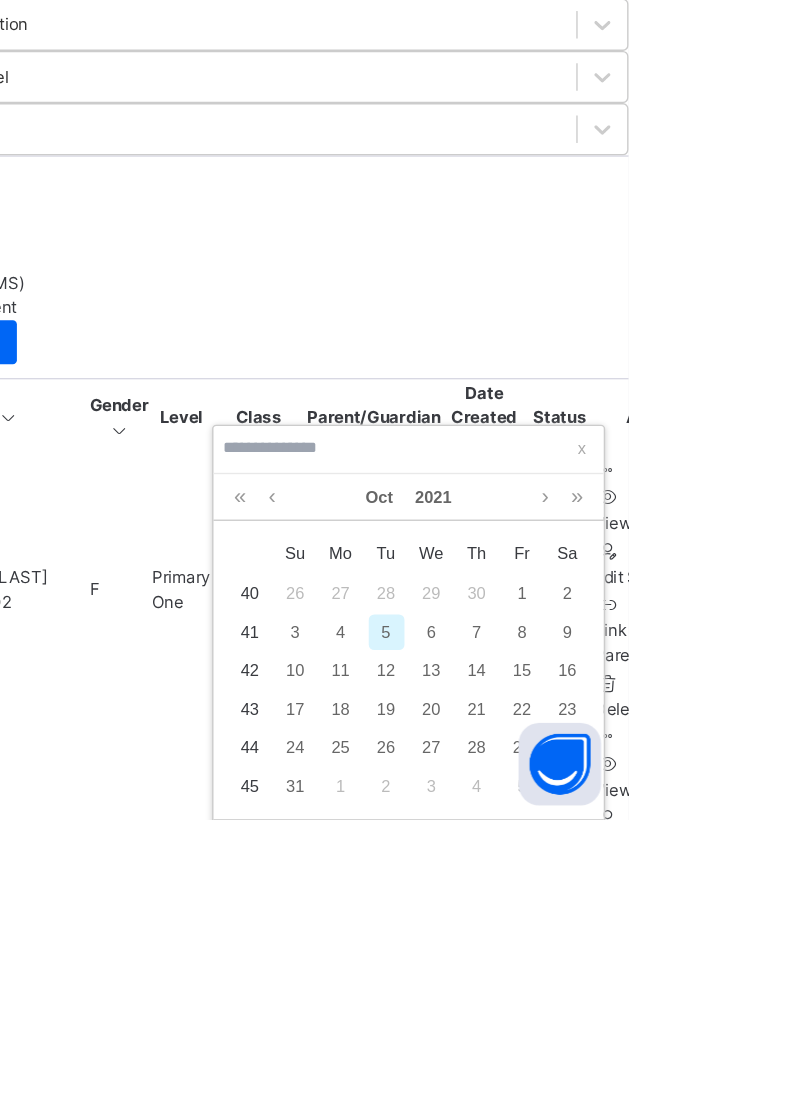 click on "7" at bounding box center [690, 978] 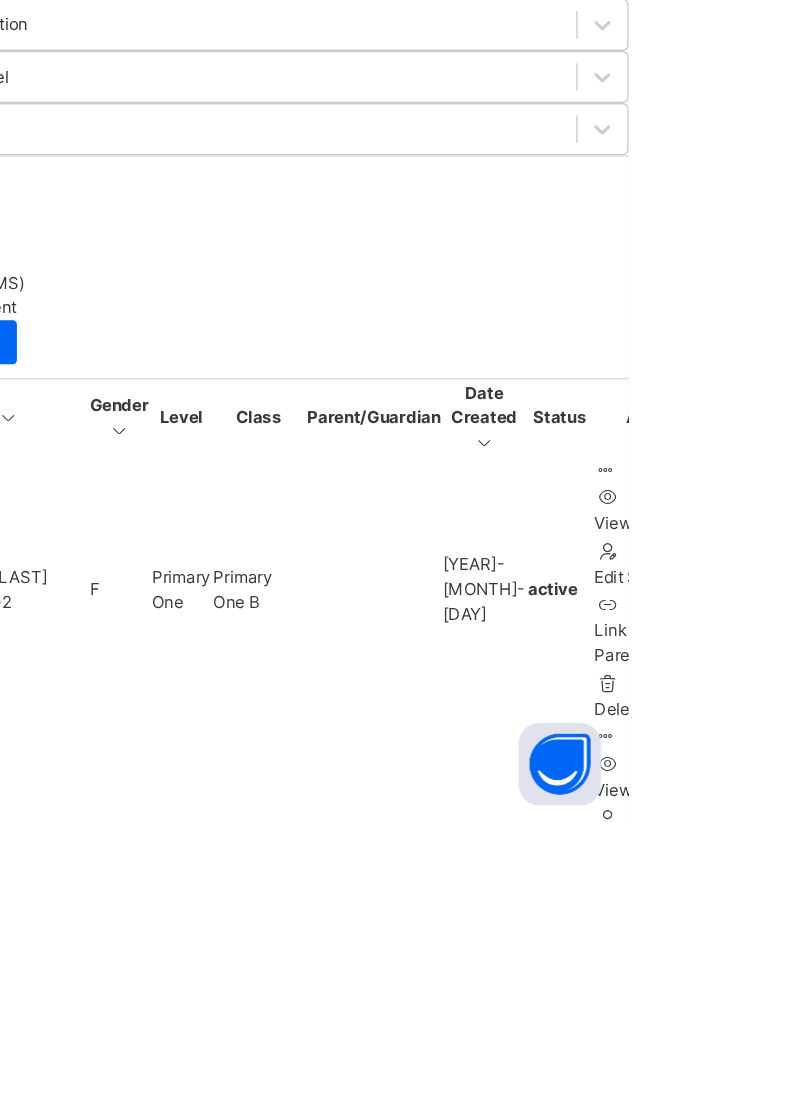 scroll, scrollTop: 0, scrollLeft: 0, axis: both 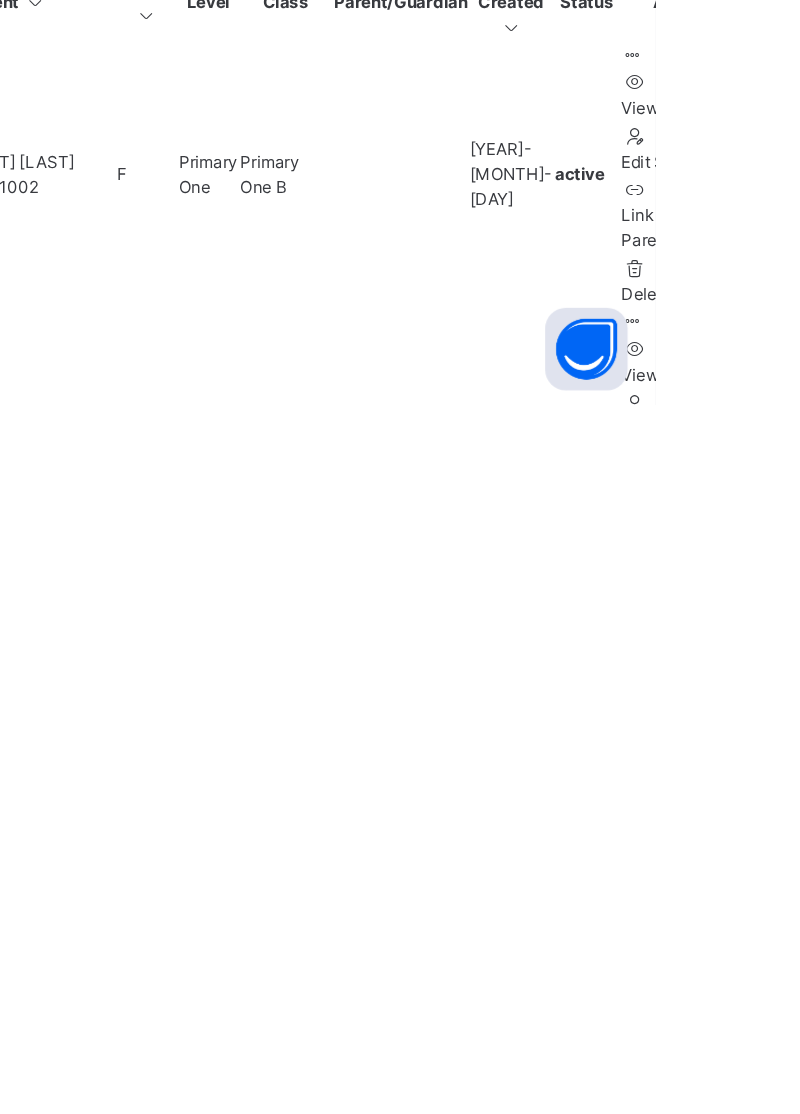 type on "******" 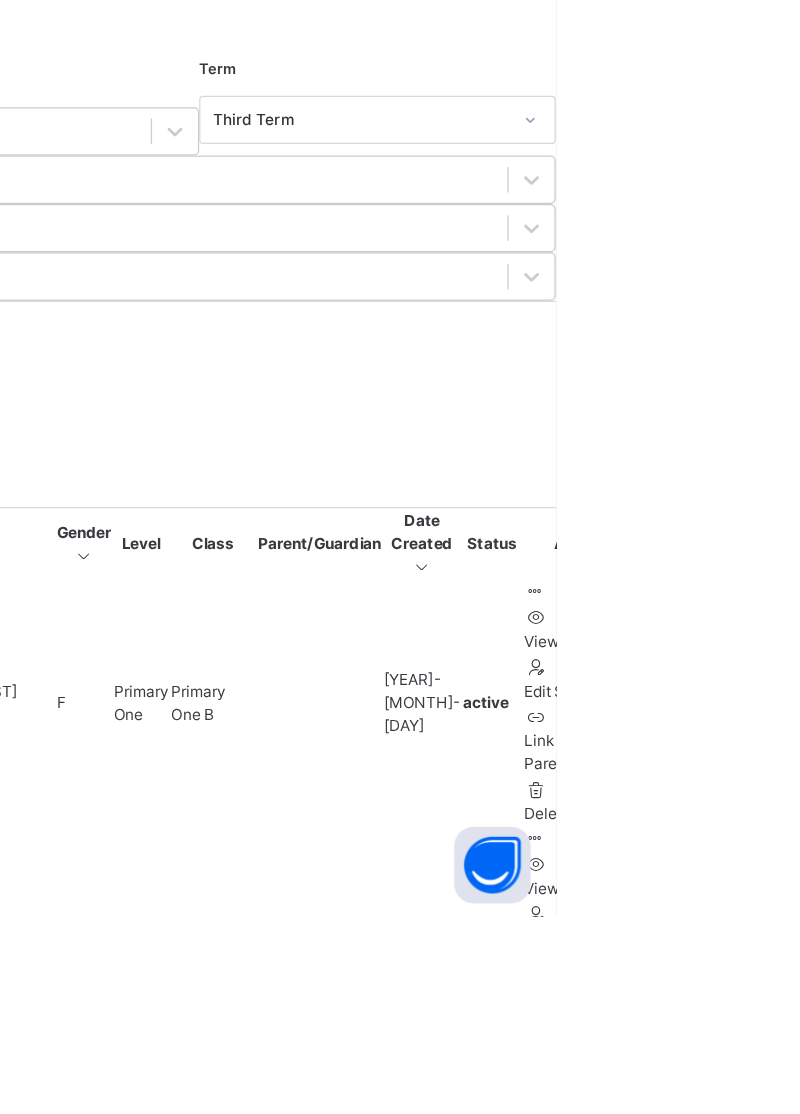 scroll, scrollTop: 19, scrollLeft: 0, axis: vertical 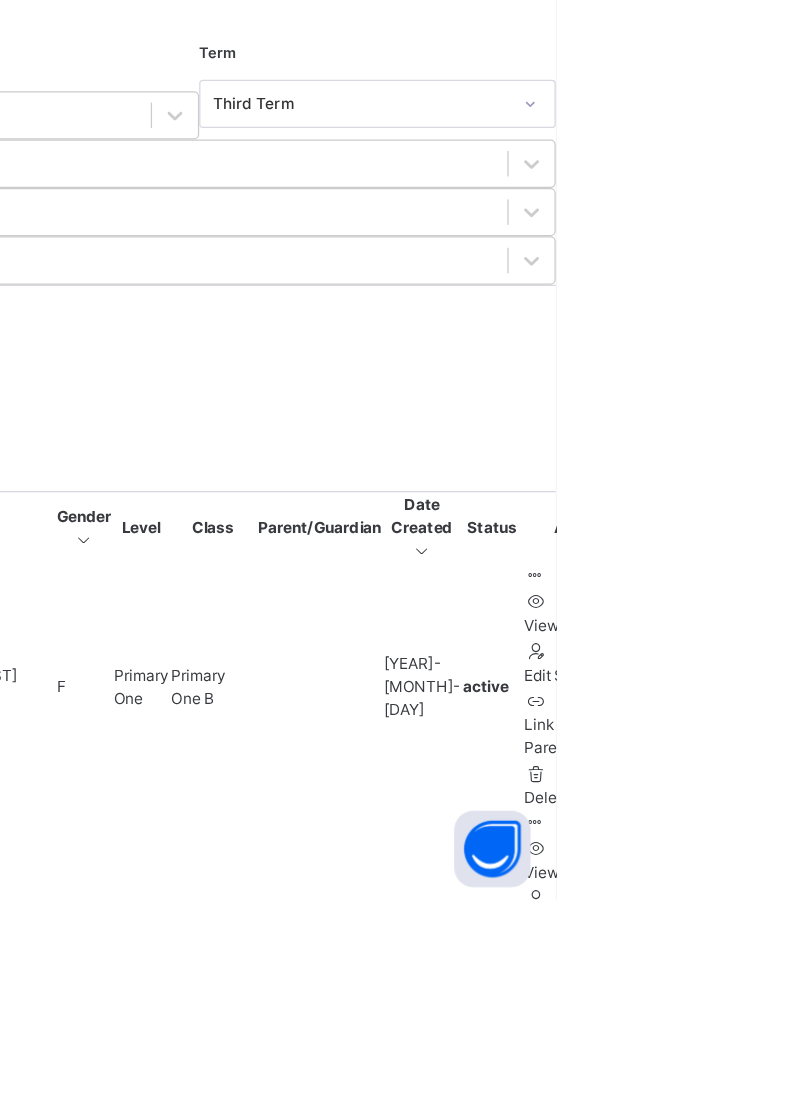 click on "Finish" at bounding box center (256, 4519) 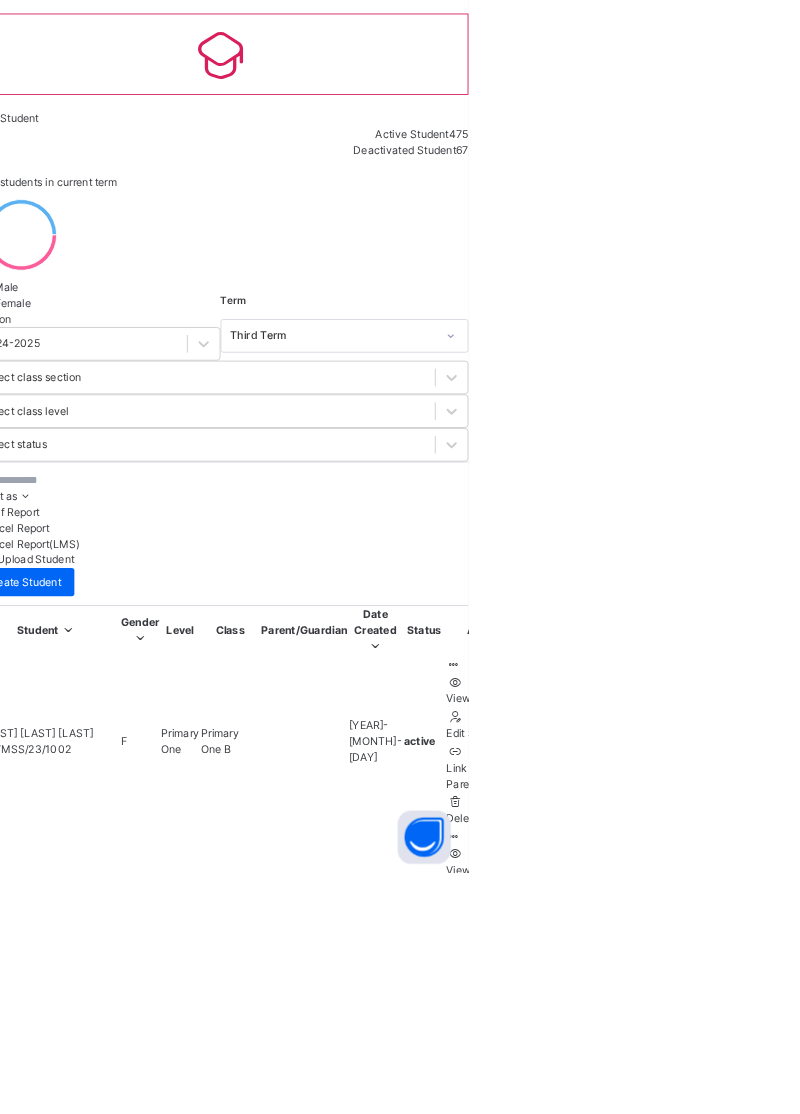 scroll, scrollTop: 0, scrollLeft: 0, axis: both 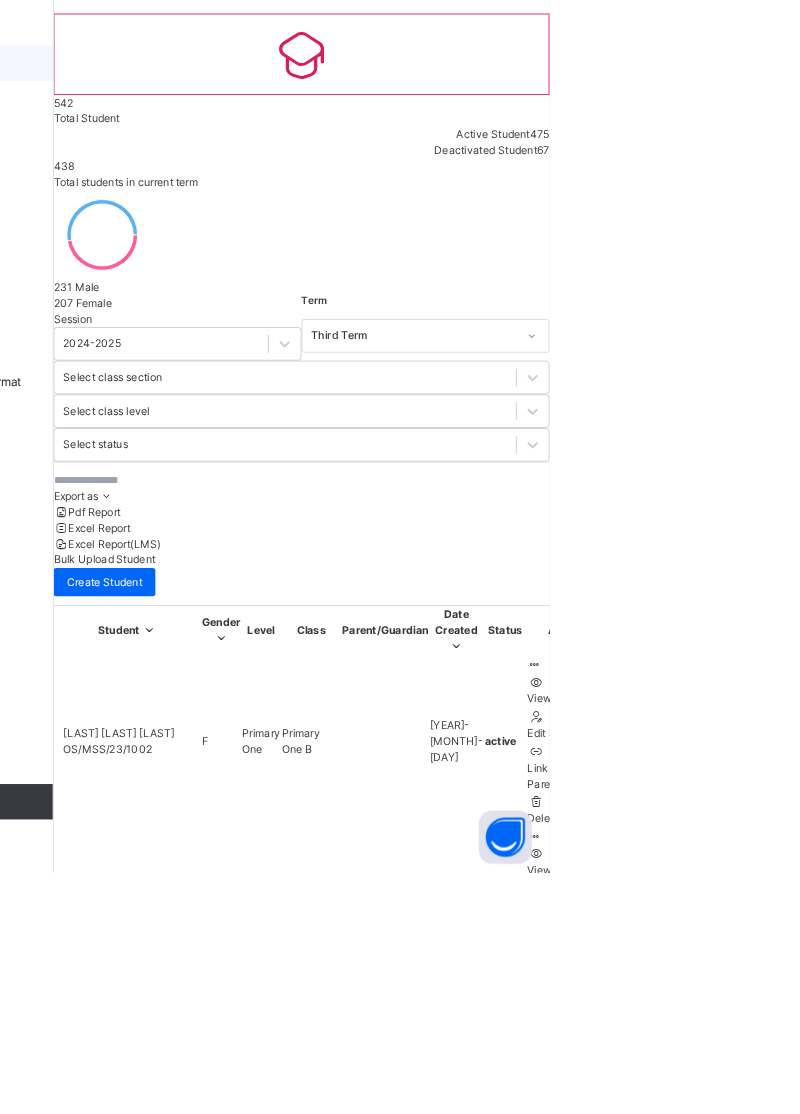click at bounding box center (390, 671) 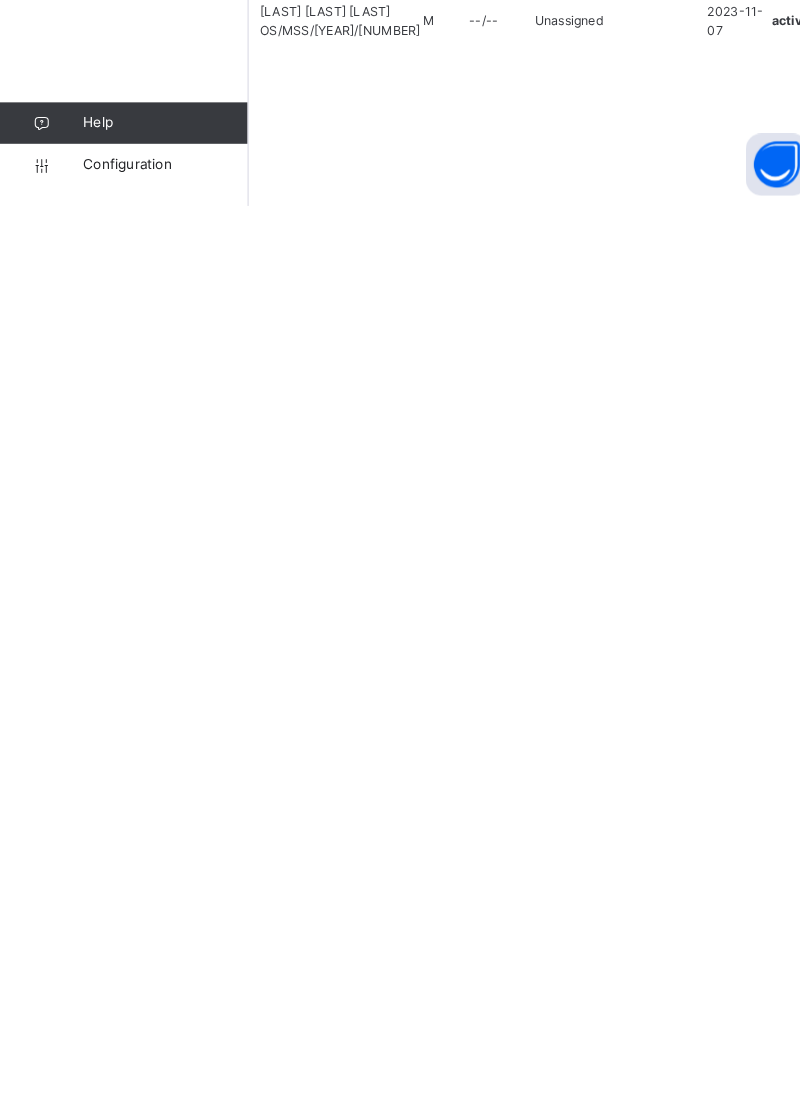 scroll, scrollTop: 53, scrollLeft: 0, axis: vertical 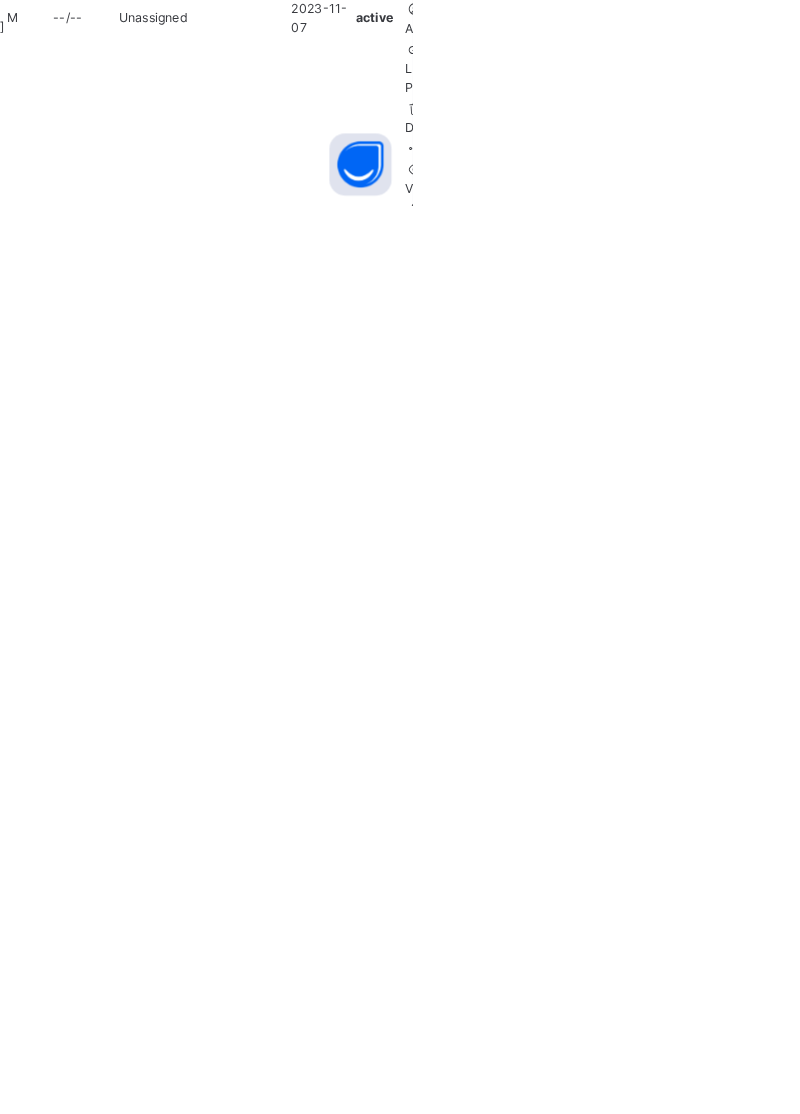 type on "*****" 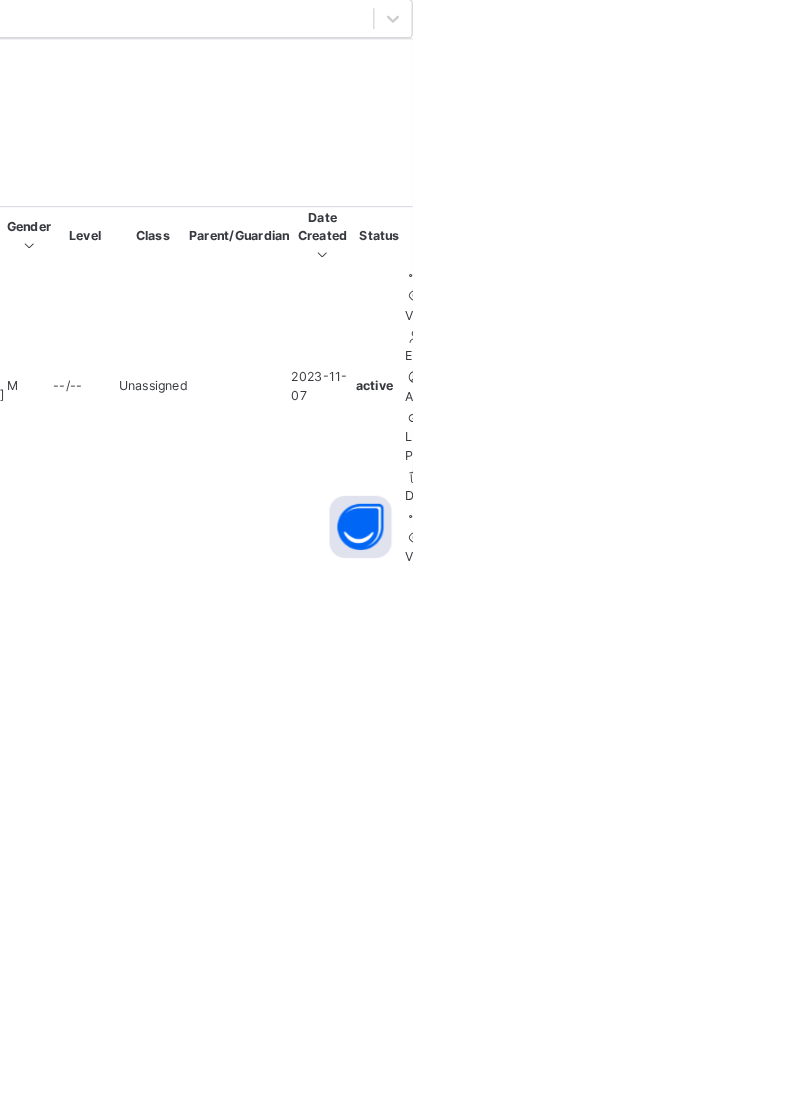 scroll, scrollTop: 0, scrollLeft: 0, axis: both 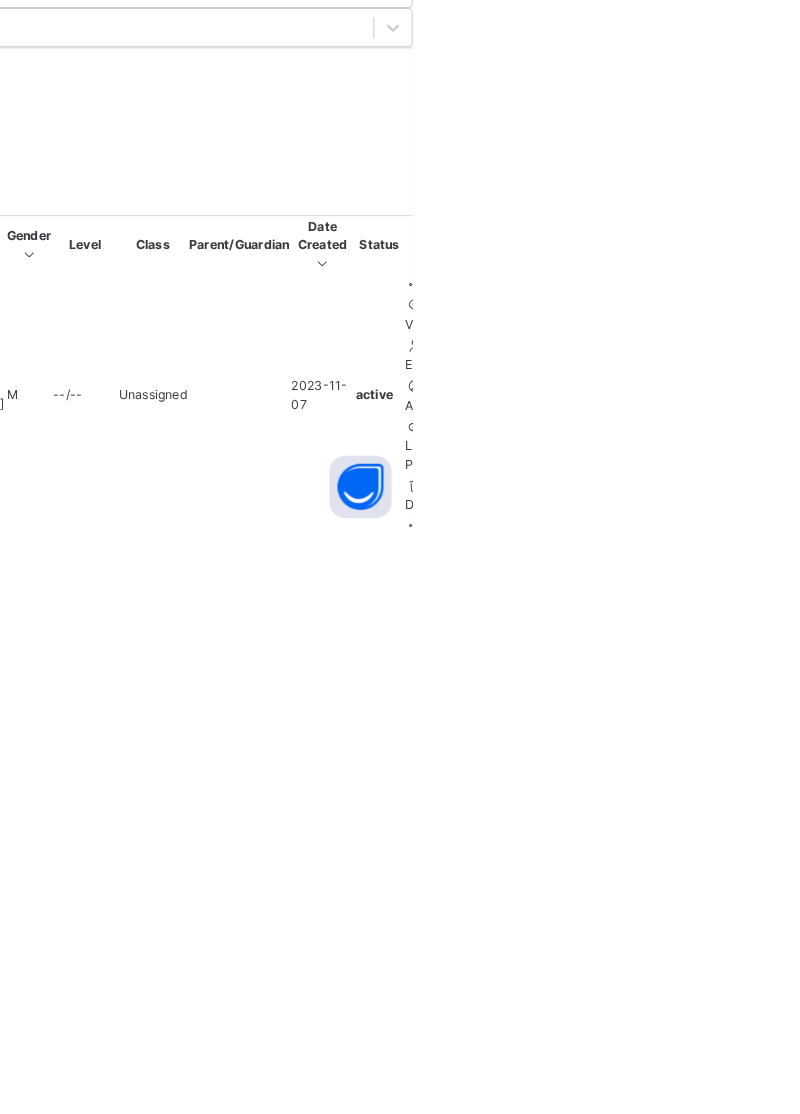 click on "Assign Class" at bounding box center [839, 2615] 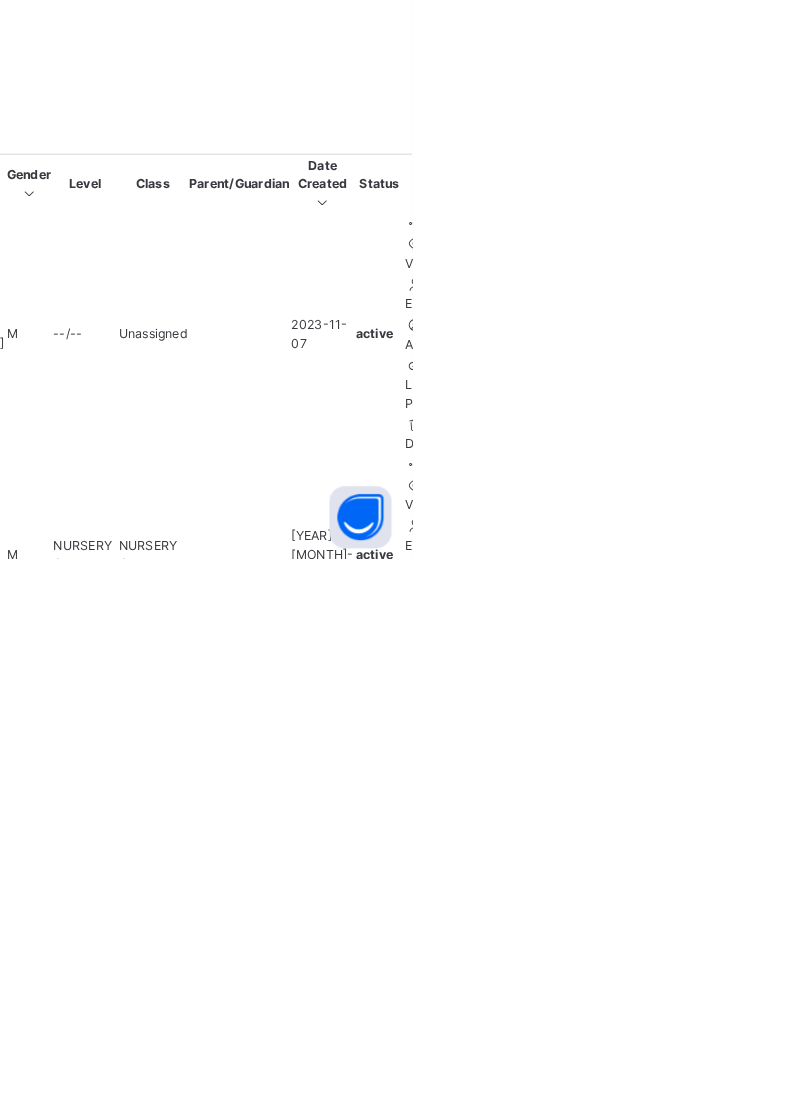 scroll, scrollTop: 84, scrollLeft: 0, axis: vertical 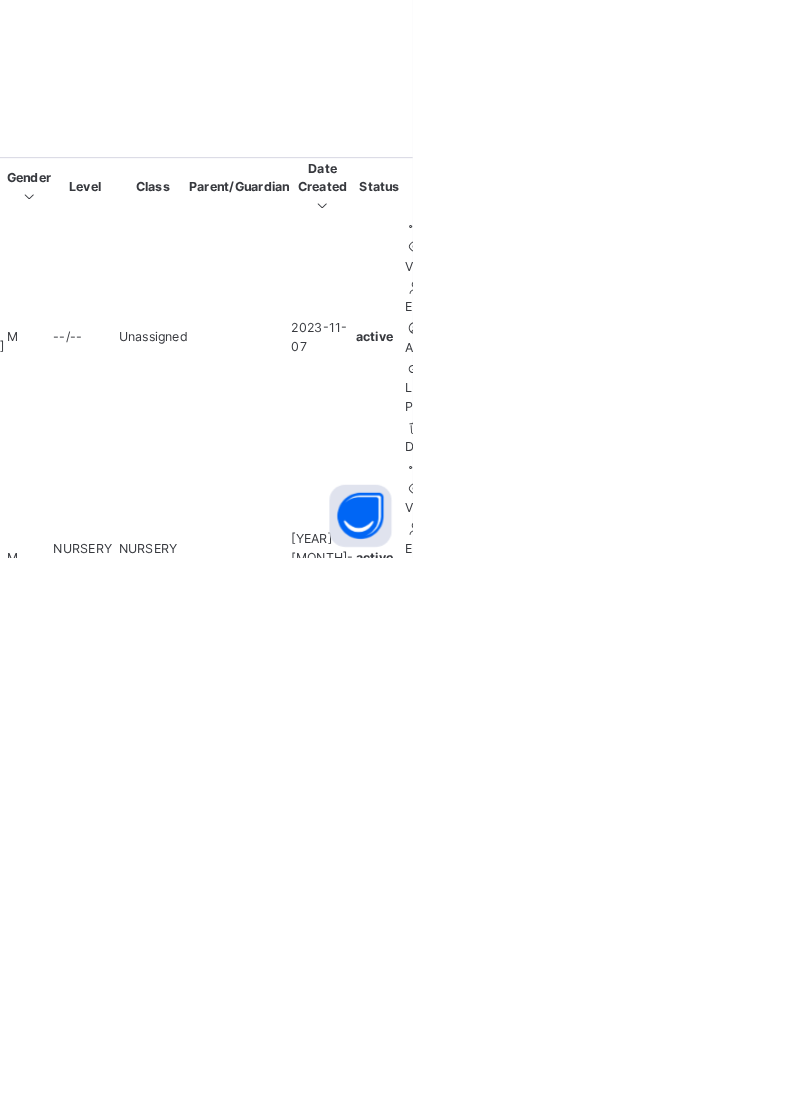 click on "Nursery 1 A" at bounding box center (520, 2873) 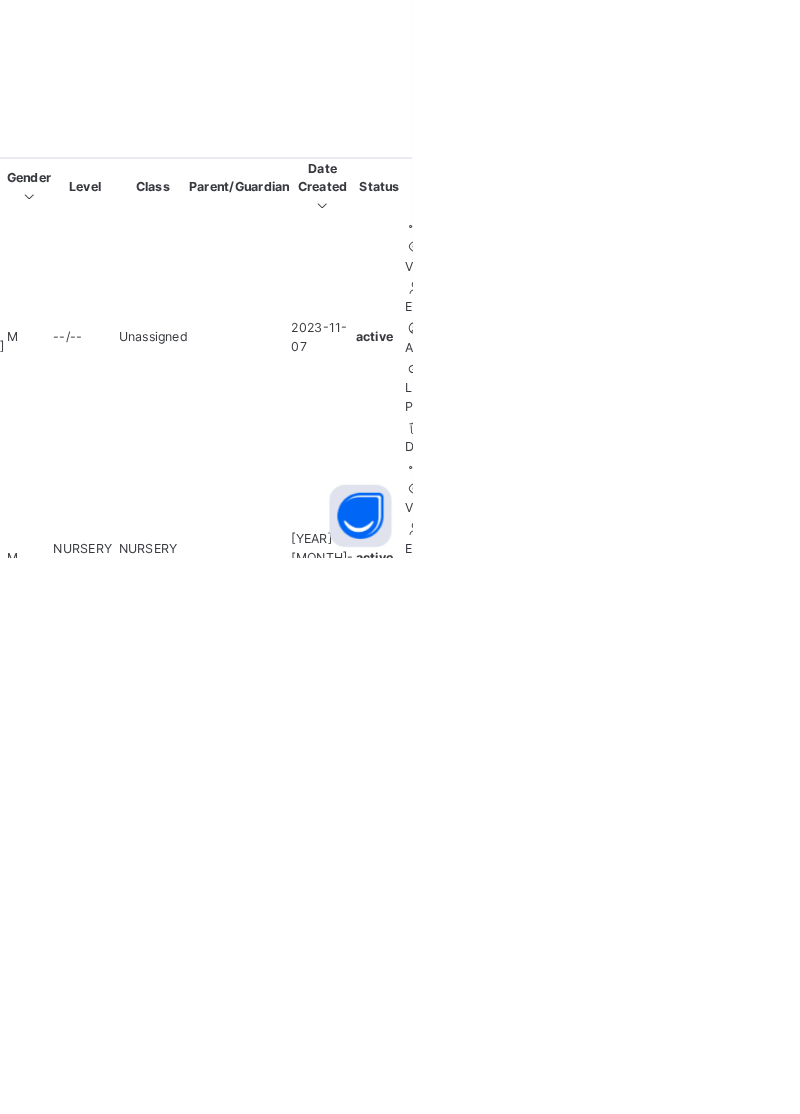 scroll, scrollTop: 84, scrollLeft: 0, axis: vertical 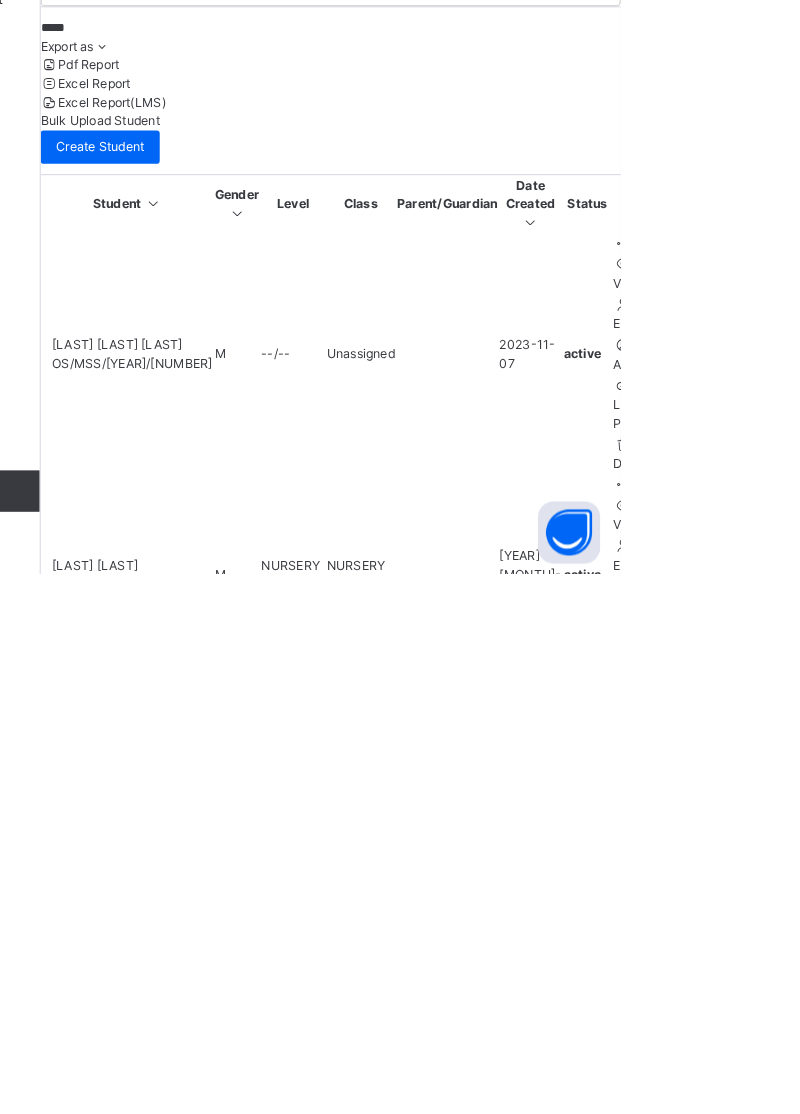 click on "Assign Class" at bounding box center (629, 2833) 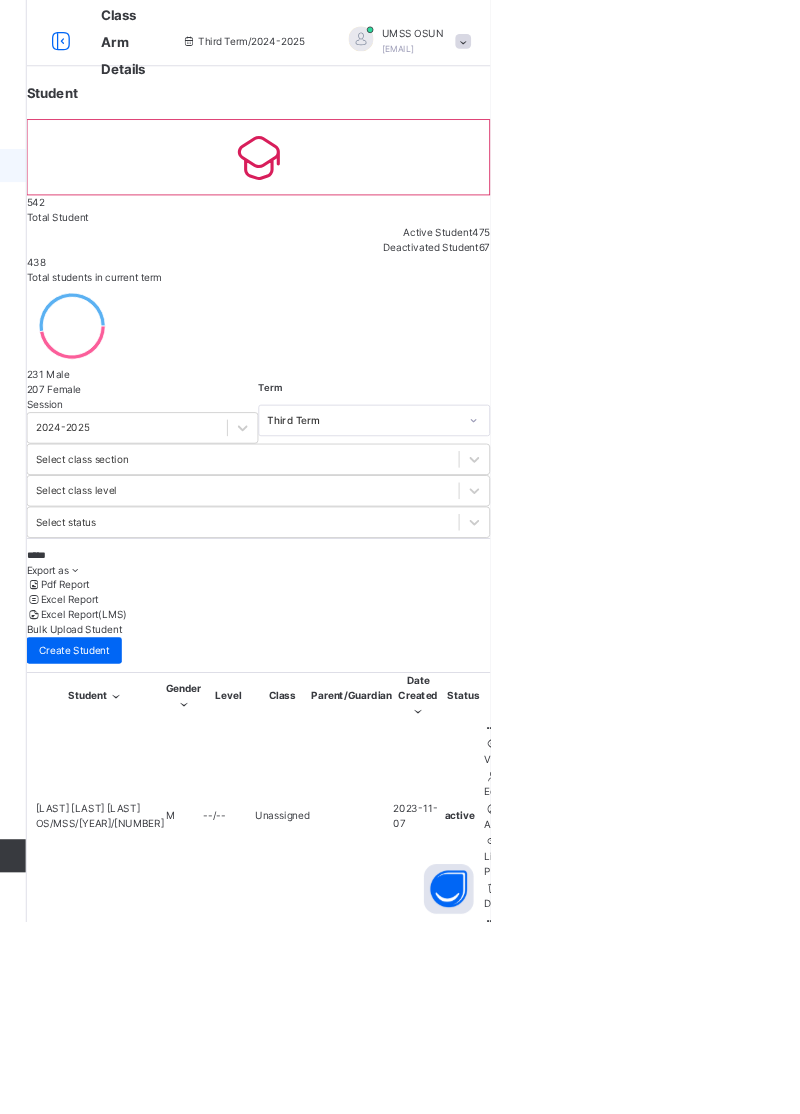scroll, scrollTop: 0, scrollLeft: 0, axis: both 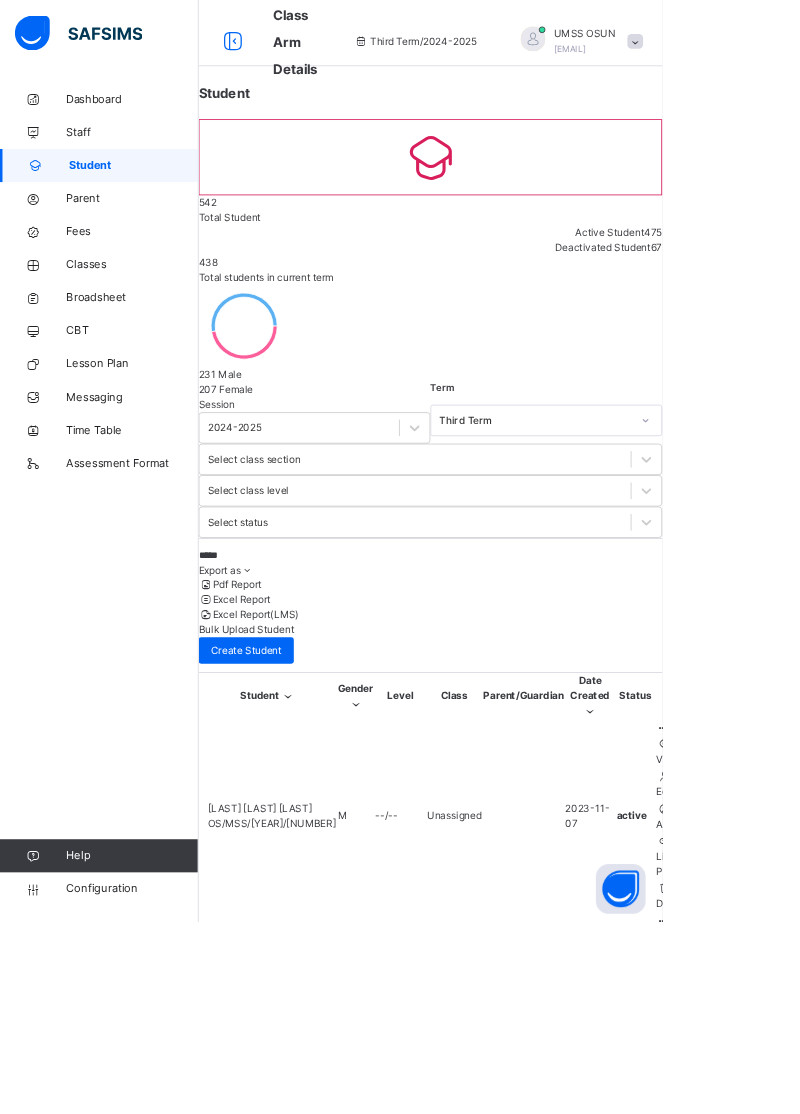 click on "Broadsheet" at bounding box center [160, 360] 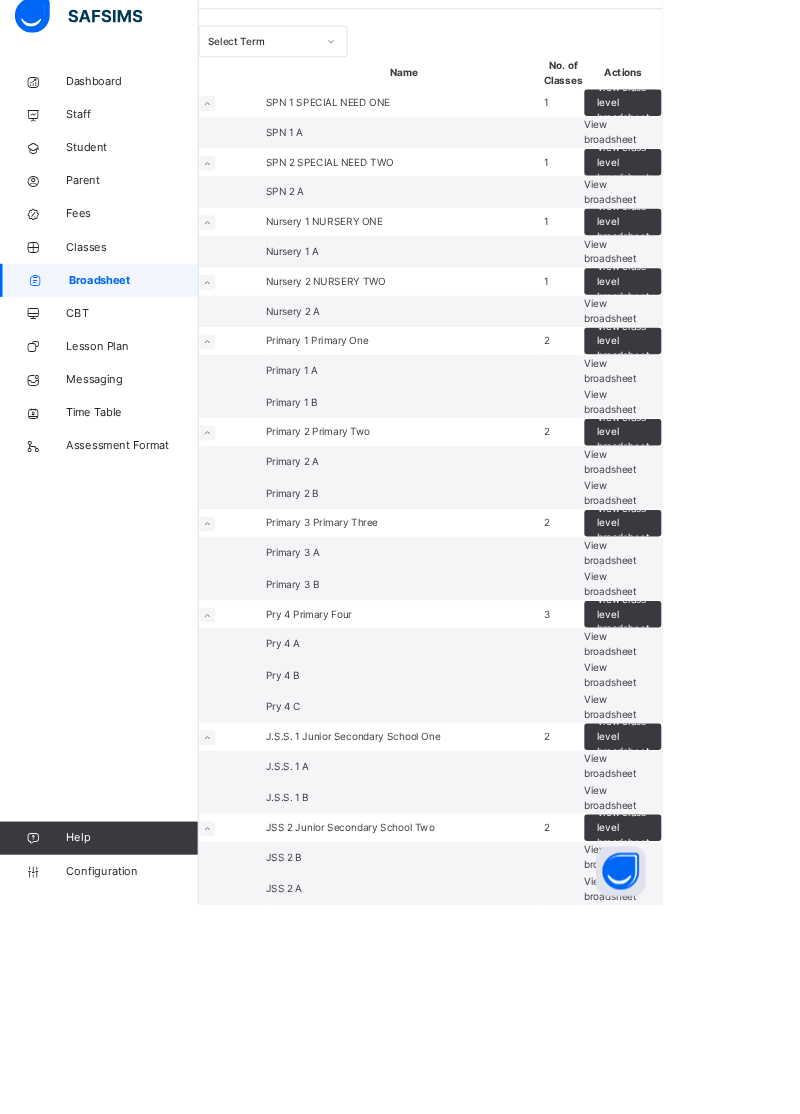scroll, scrollTop: 0, scrollLeft: 0, axis: both 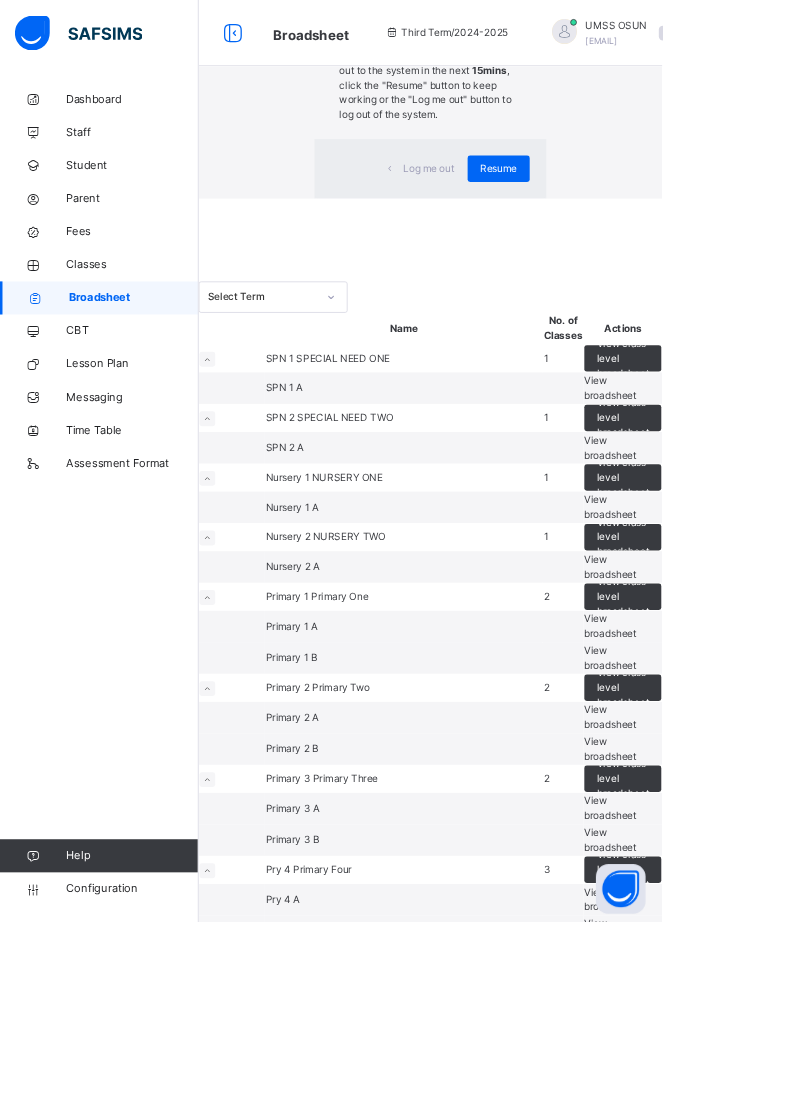 click on "Log me out" at bounding box center [509, 204] 